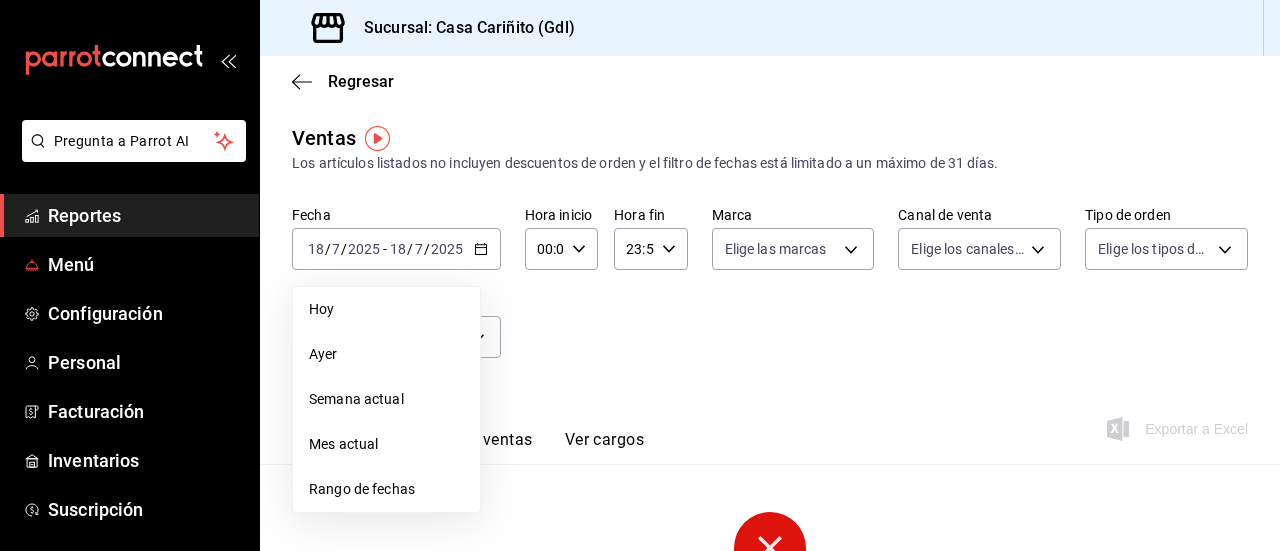 scroll, scrollTop: 0, scrollLeft: 0, axis: both 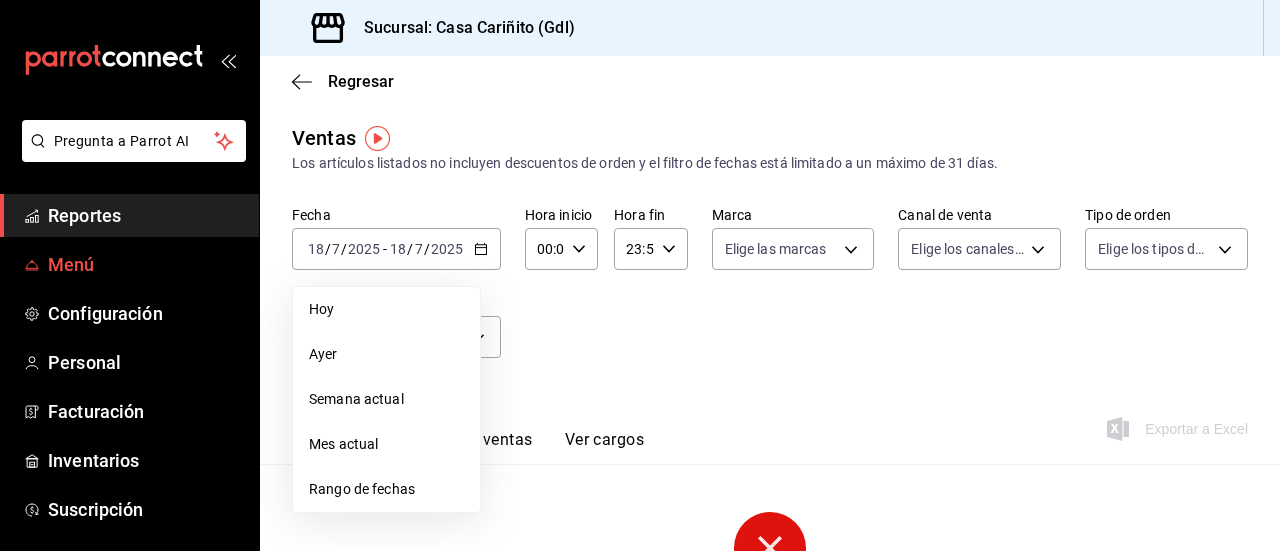 click on "Menú" at bounding box center (145, 264) 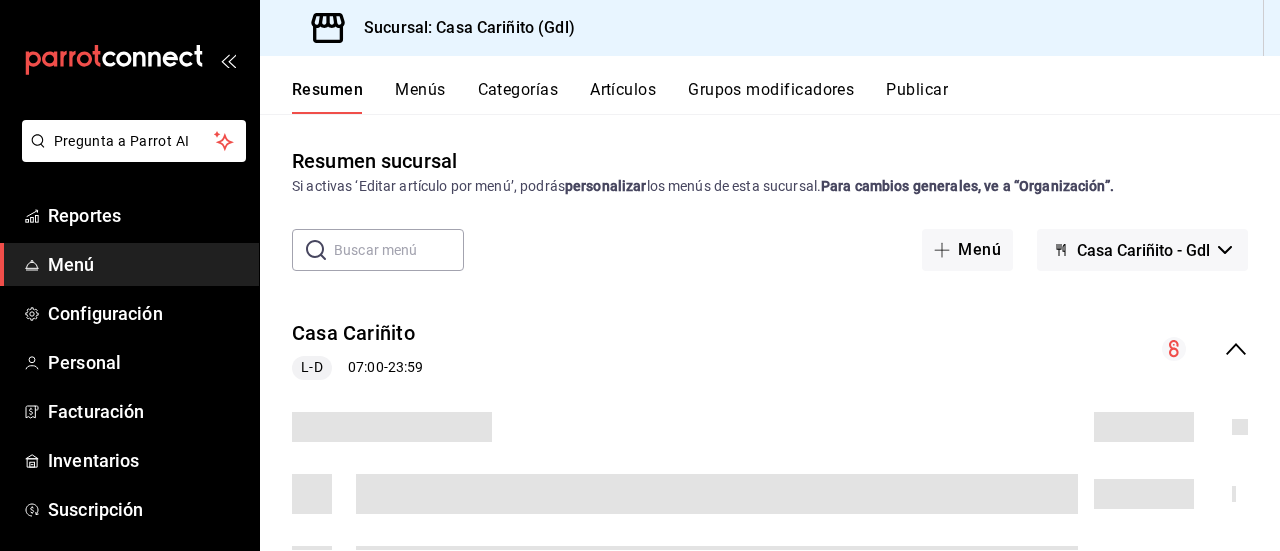 click on "Menús" at bounding box center (420, 97) 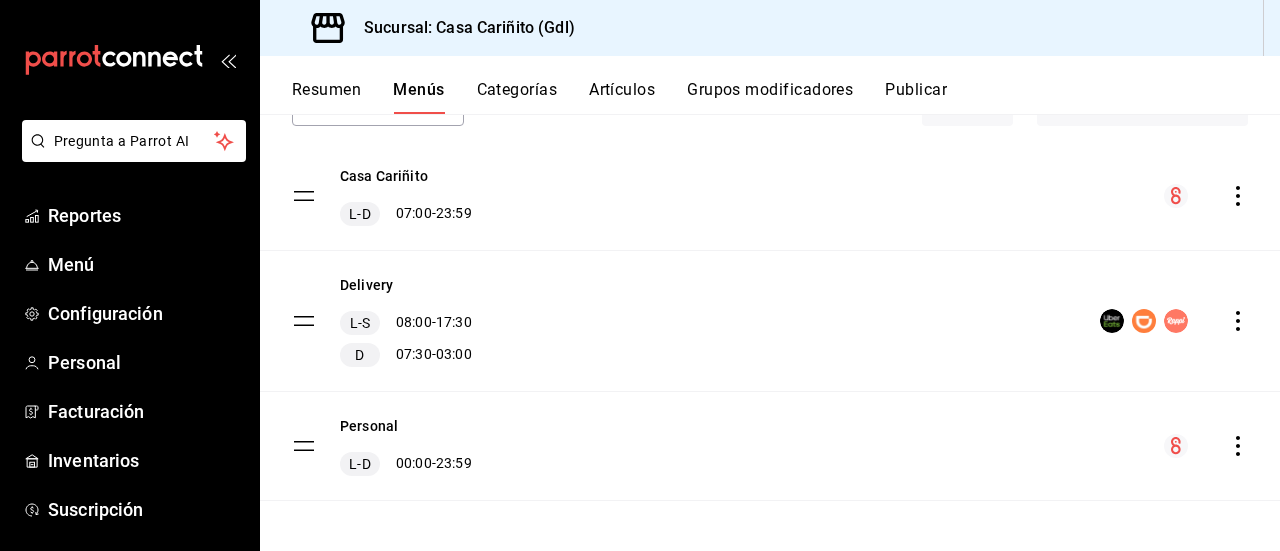 scroll, scrollTop: 150, scrollLeft: 0, axis: vertical 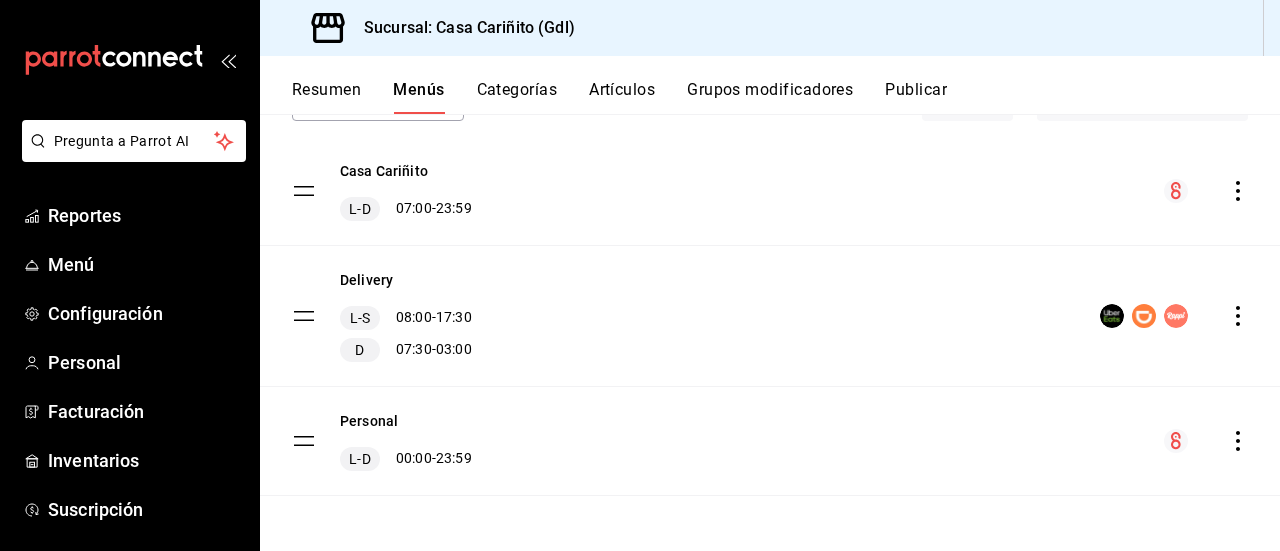 click 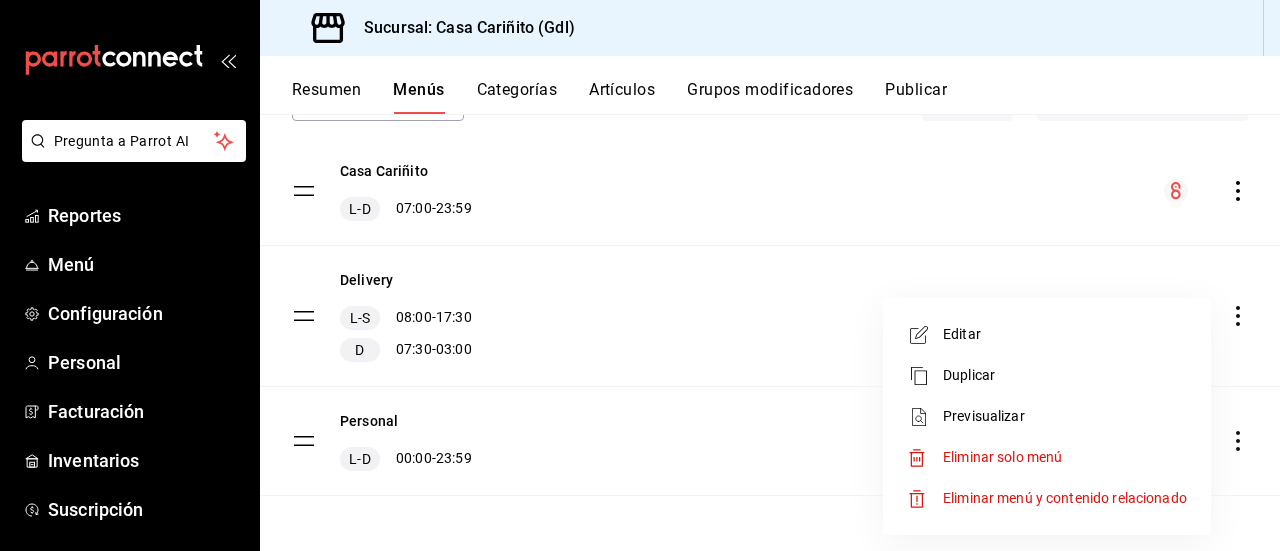 click on "Editar" at bounding box center (1065, 334) 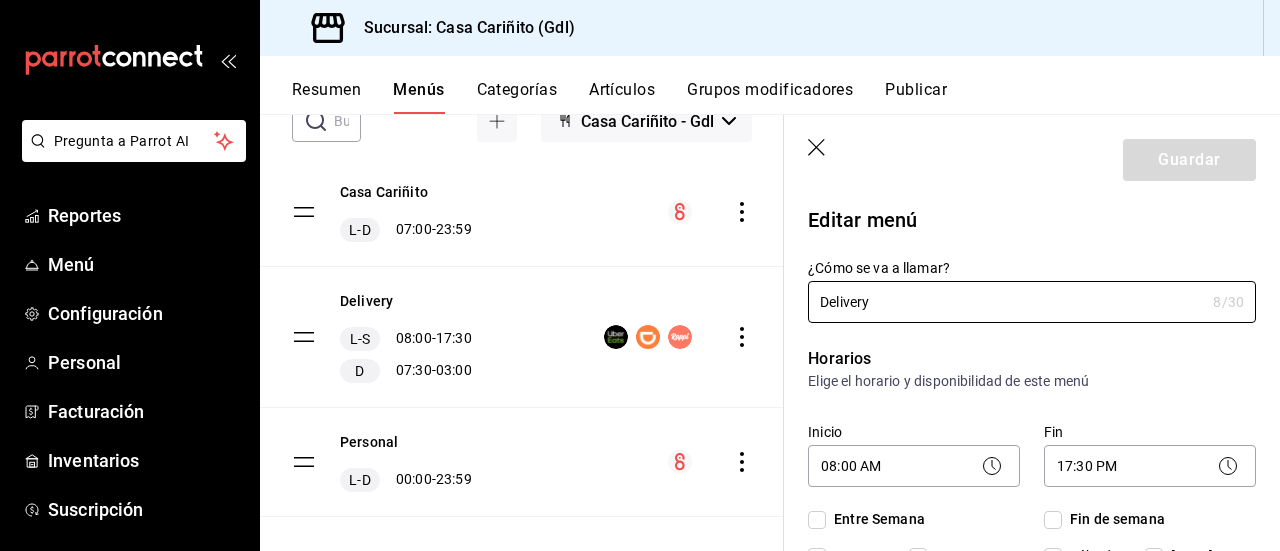 checkbox on "true" 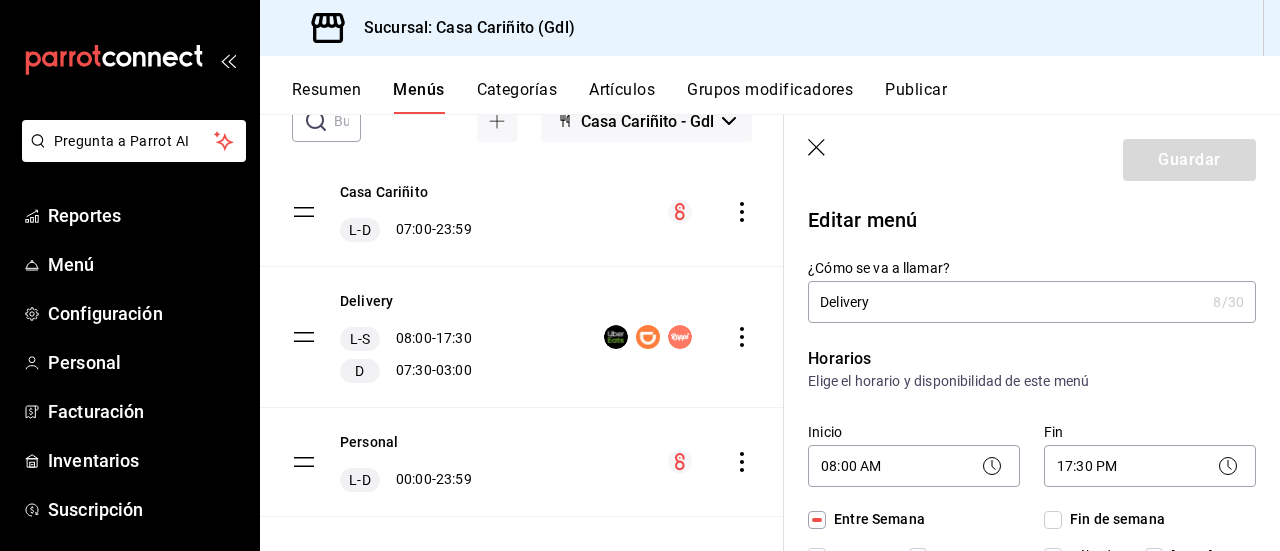 click 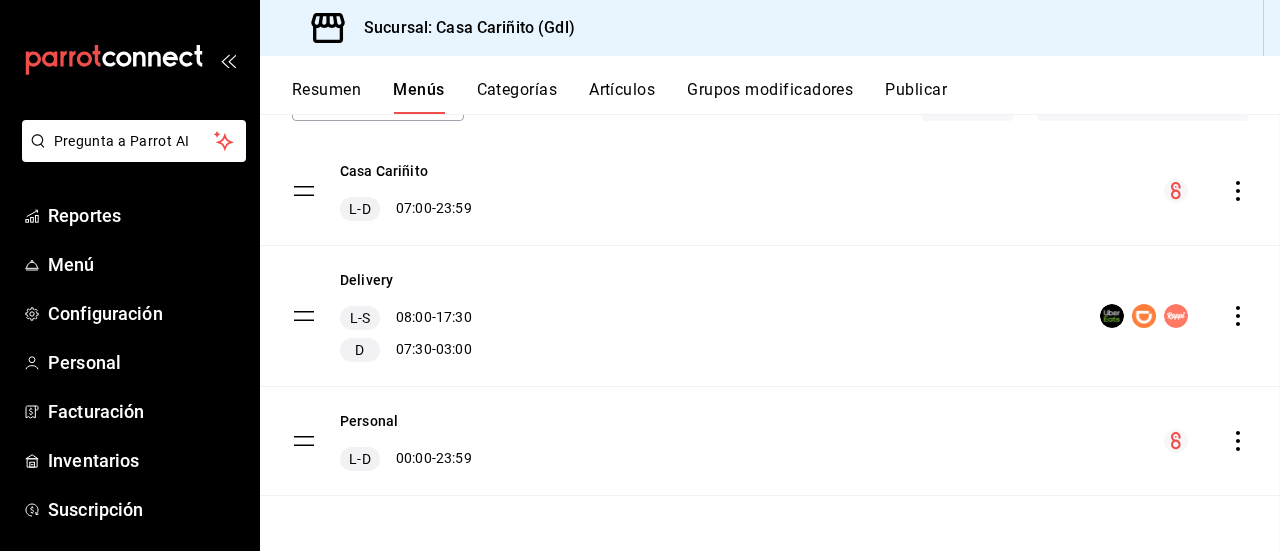 checkbox on "false" 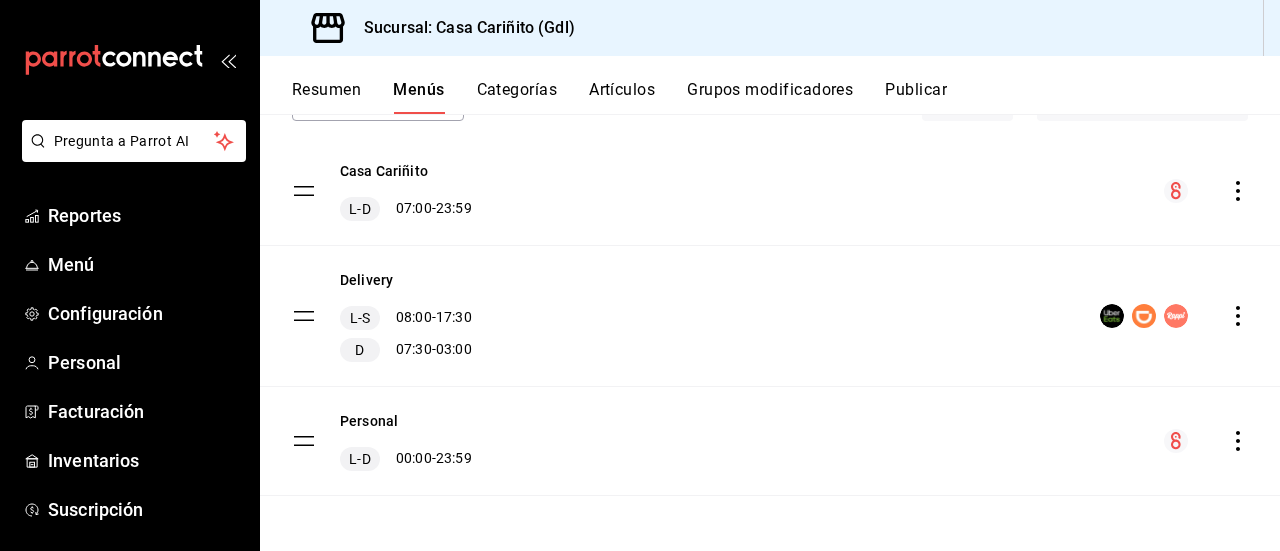 click on "Publicar" at bounding box center [916, 97] 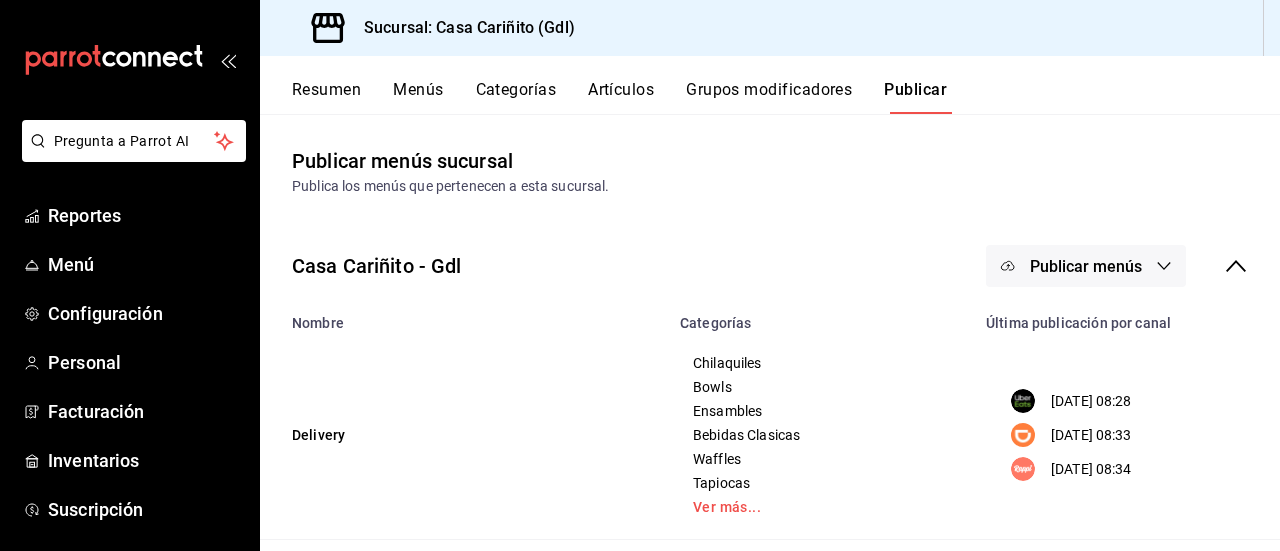 scroll, scrollTop: 179, scrollLeft: 0, axis: vertical 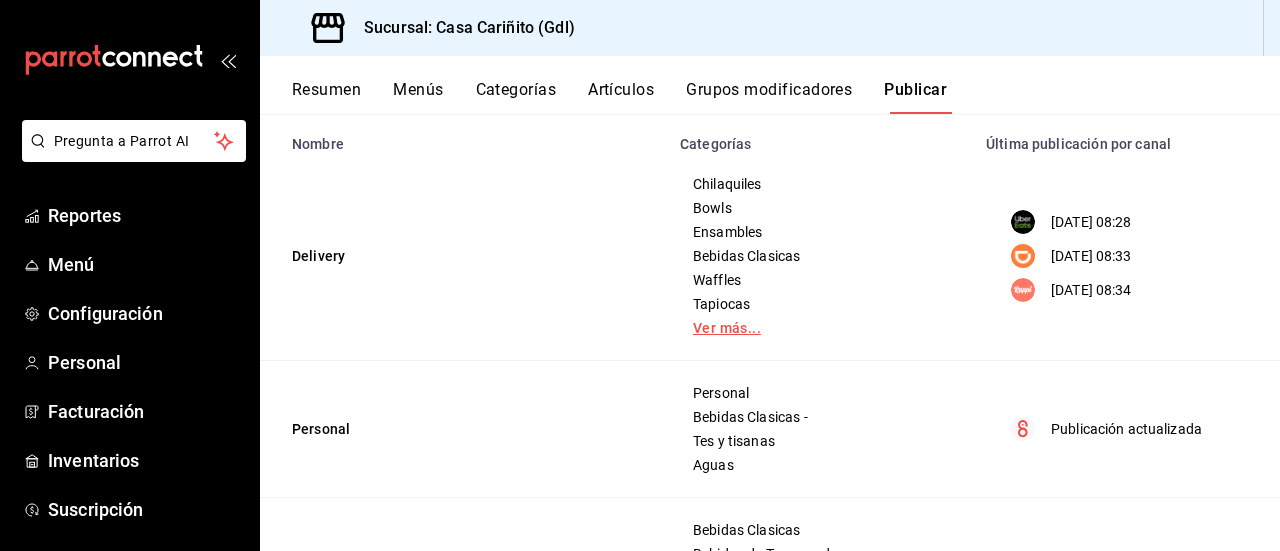 click on "Ver más..." at bounding box center (821, 328) 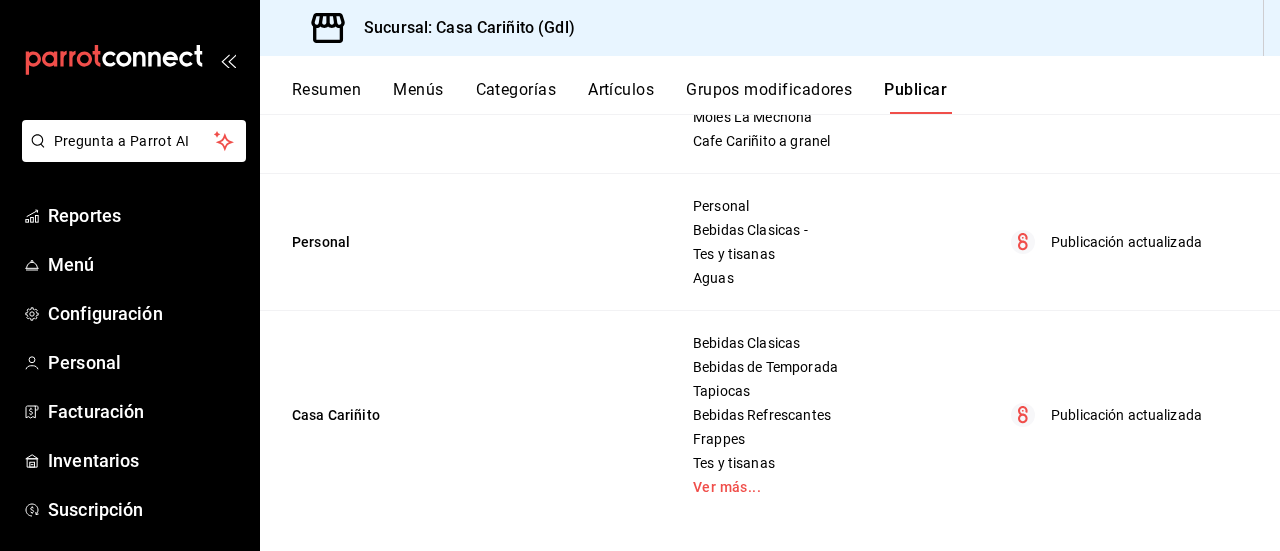 scroll, scrollTop: 0, scrollLeft: 0, axis: both 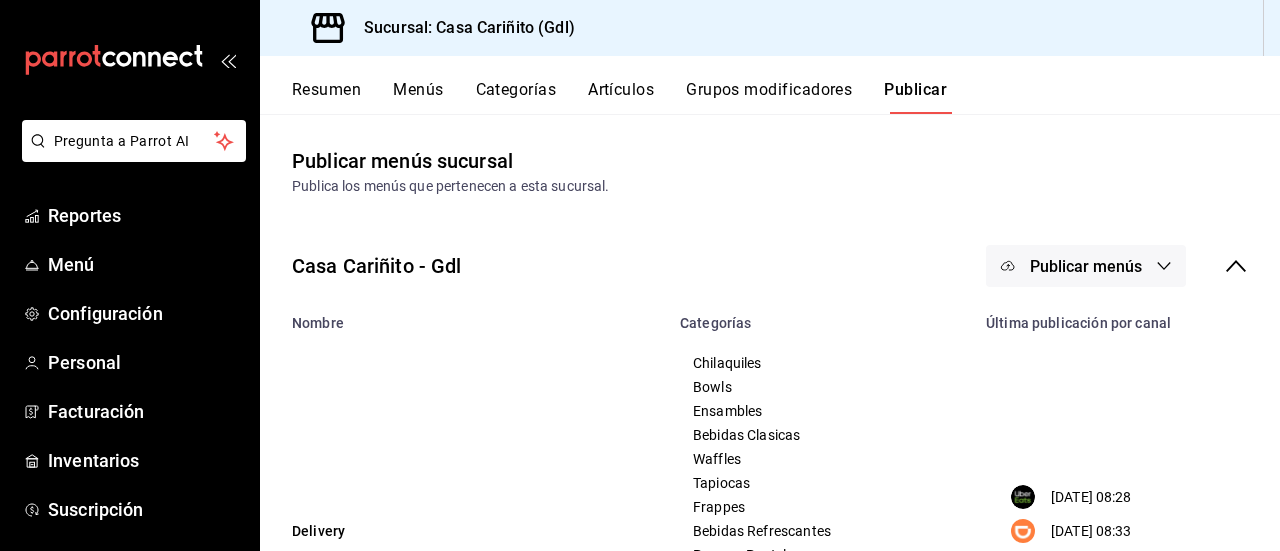 click on "Resumen" at bounding box center [326, 97] 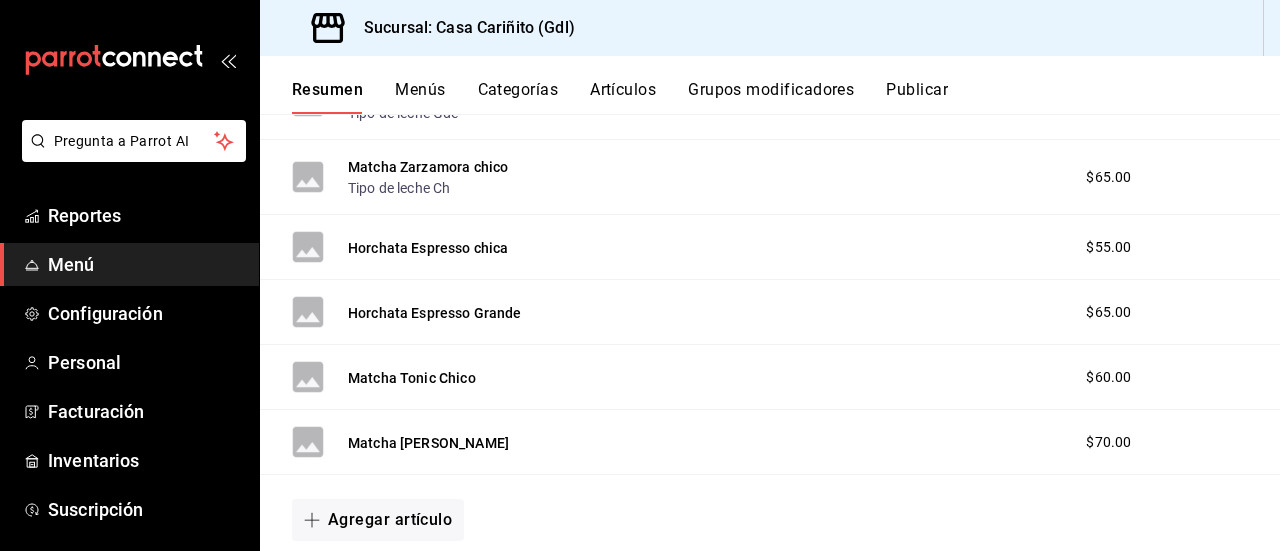 scroll, scrollTop: 4757, scrollLeft: 0, axis: vertical 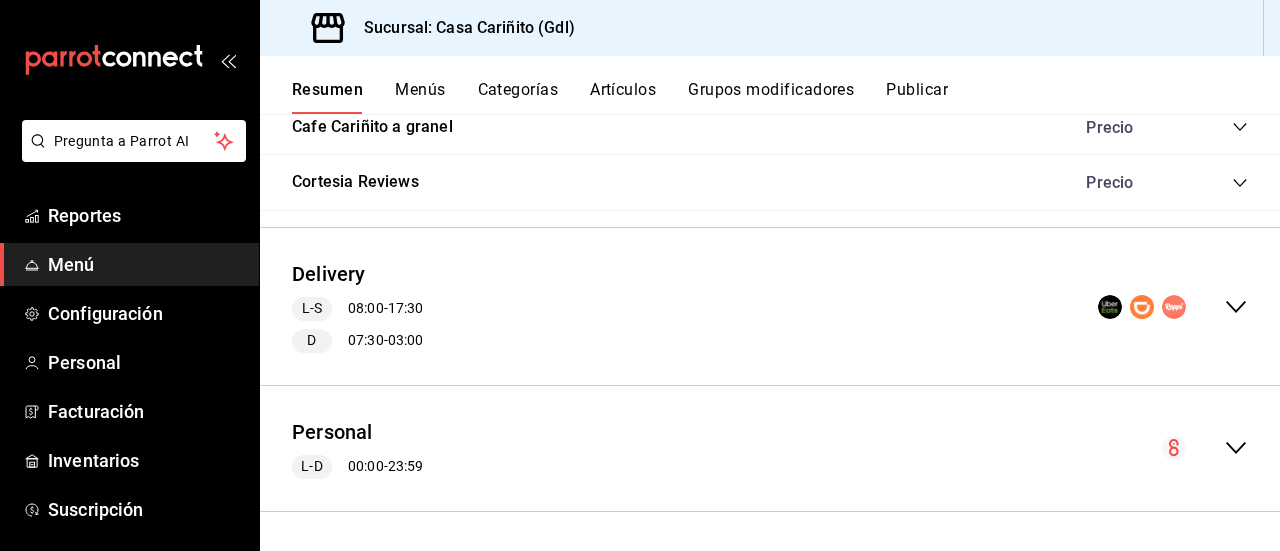 click 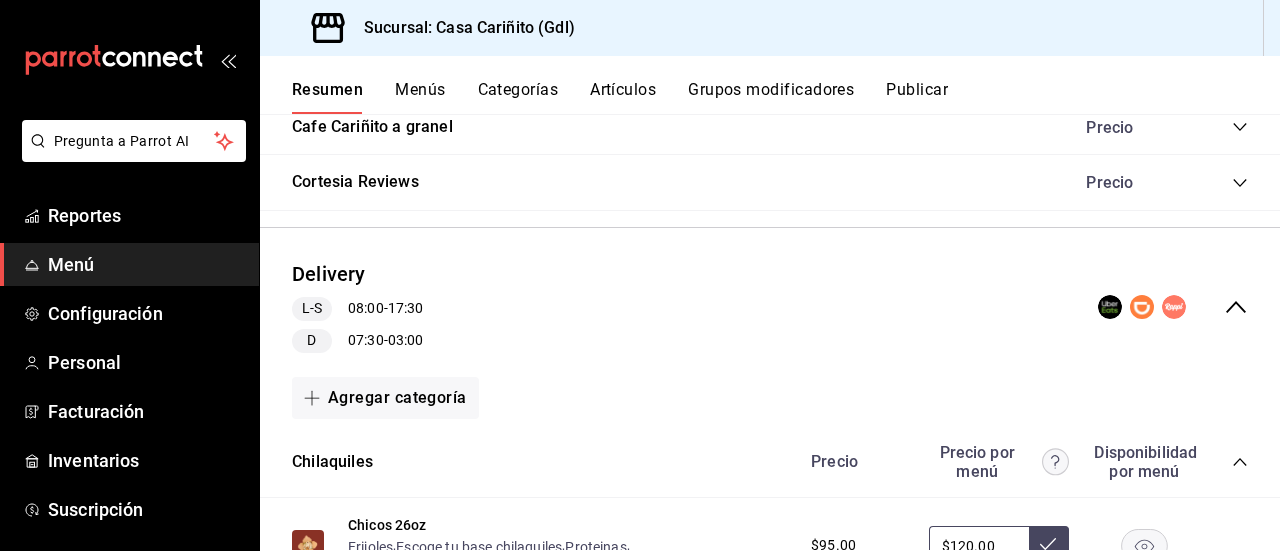 scroll, scrollTop: 4375, scrollLeft: 0, axis: vertical 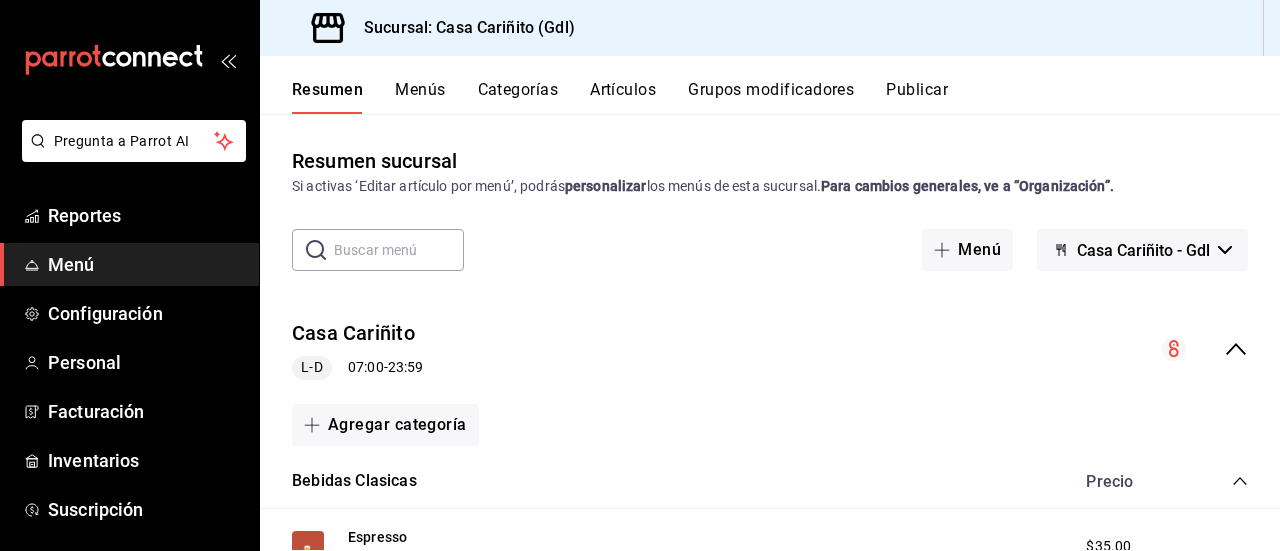 click on "Bebidas Clasicas Precio" at bounding box center (770, 482) 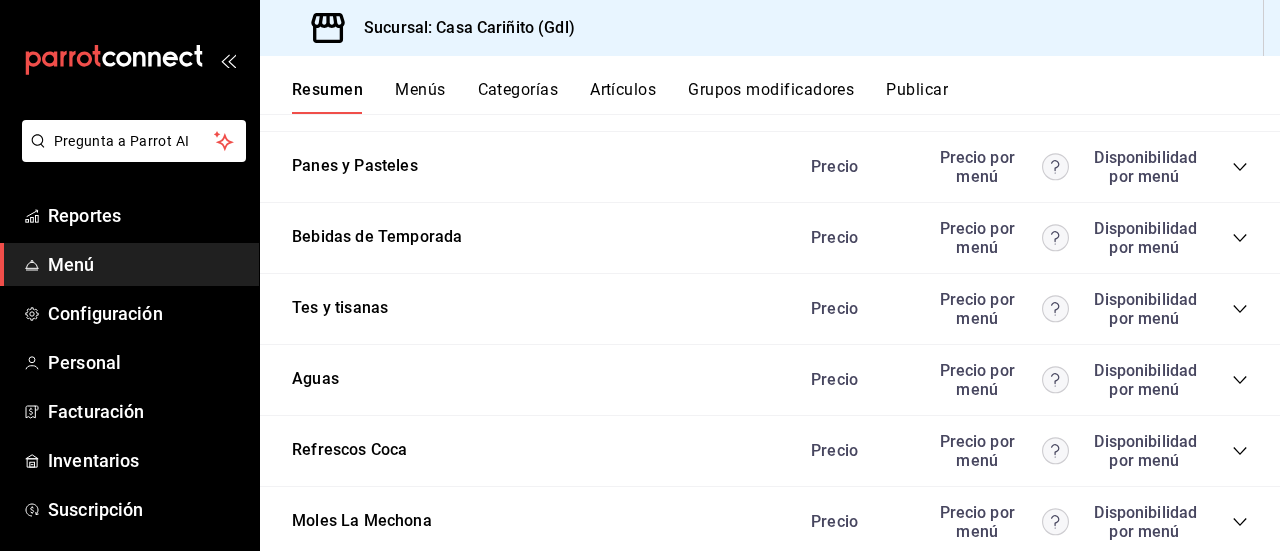 scroll, scrollTop: 4530, scrollLeft: 0, axis: vertical 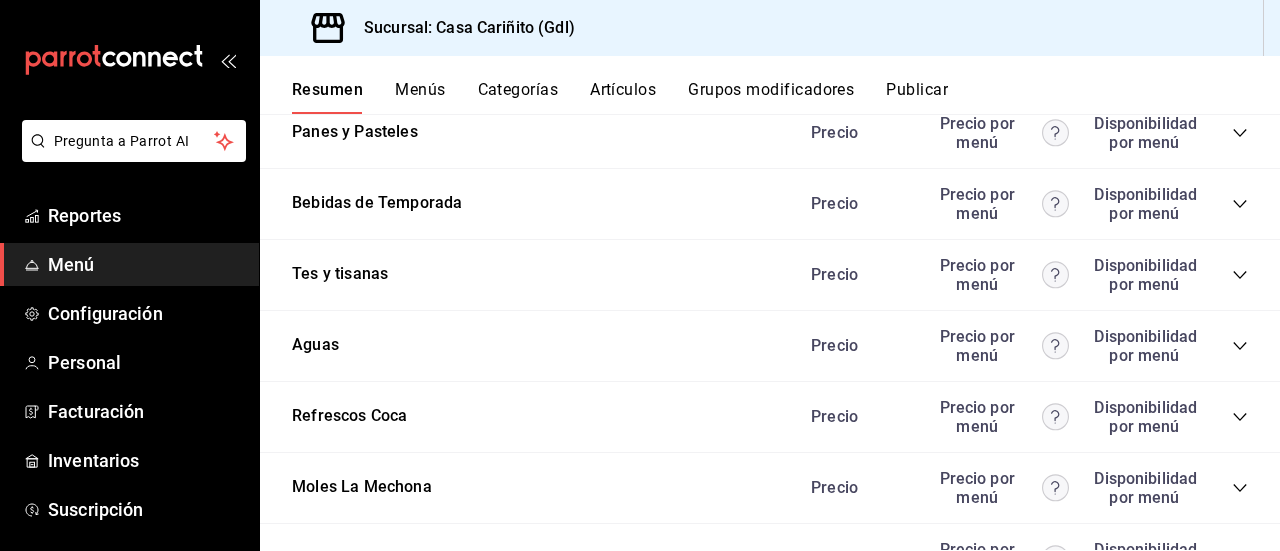 click on "Precio Precio por menú   Disponibilidad por menú" at bounding box center (1019, 133) 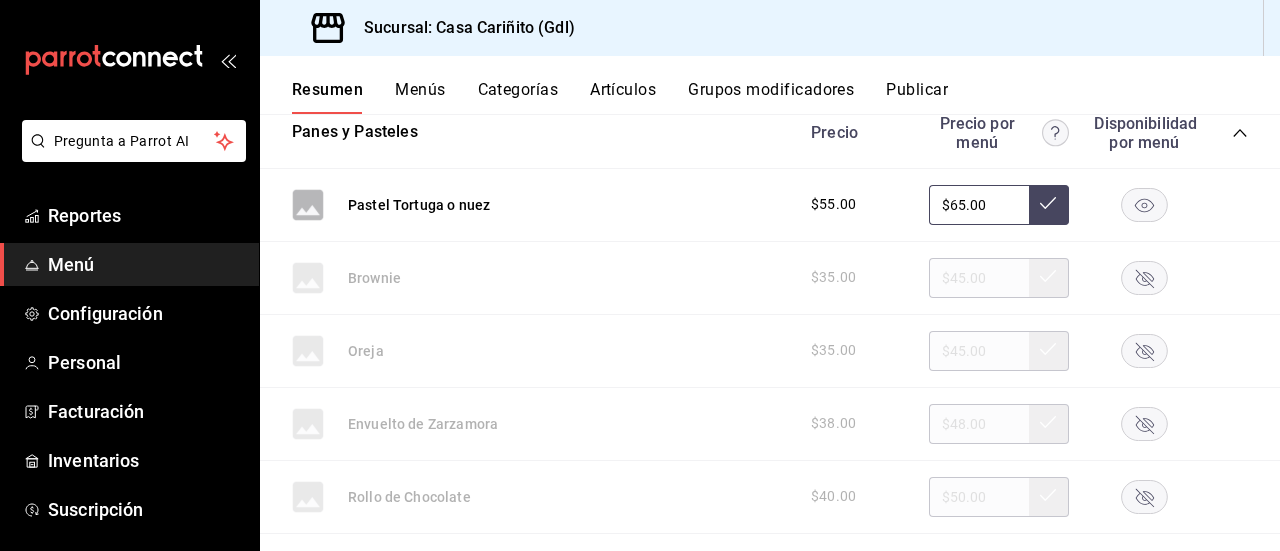 click 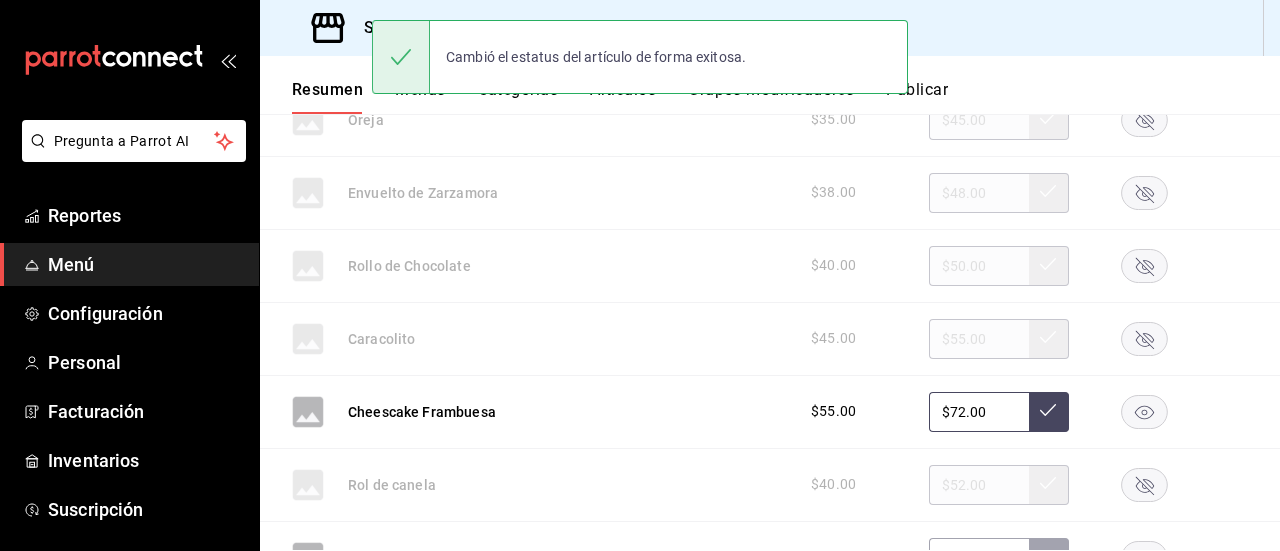 scroll, scrollTop: 4836, scrollLeft: 0, axis: vertical 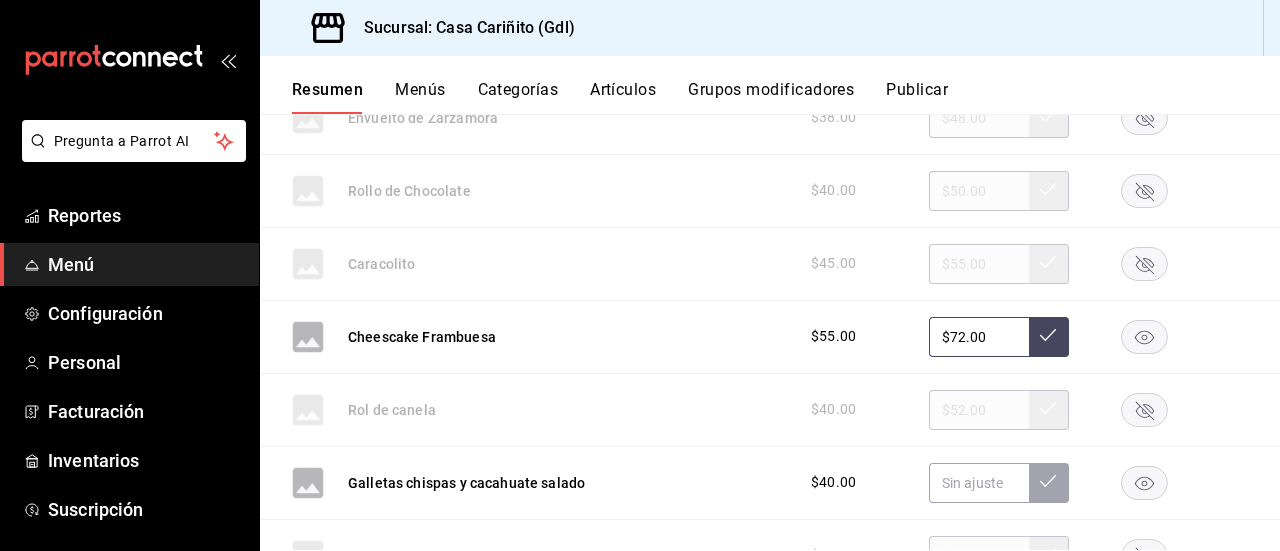 click 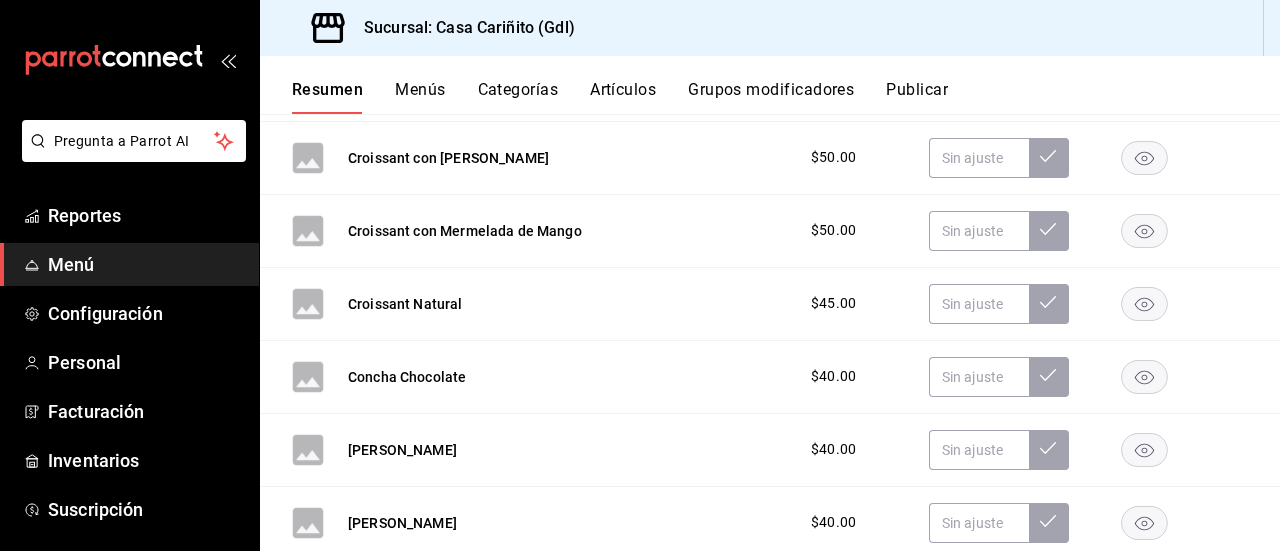 scroll, scrollTop: 6087, scrollLeft: 0, axis: vertical 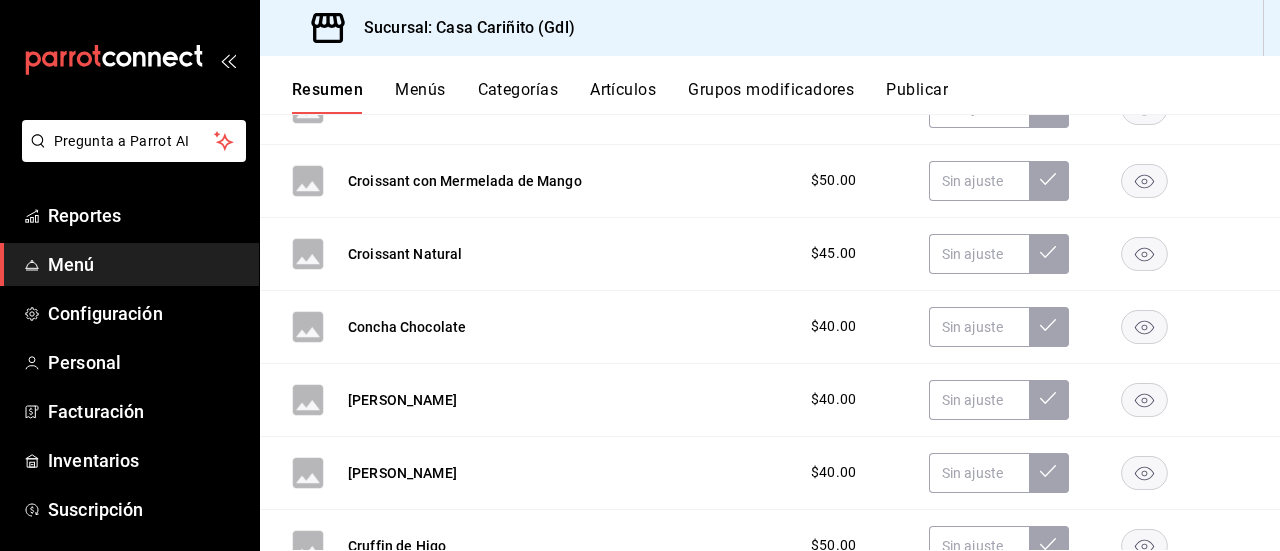 click 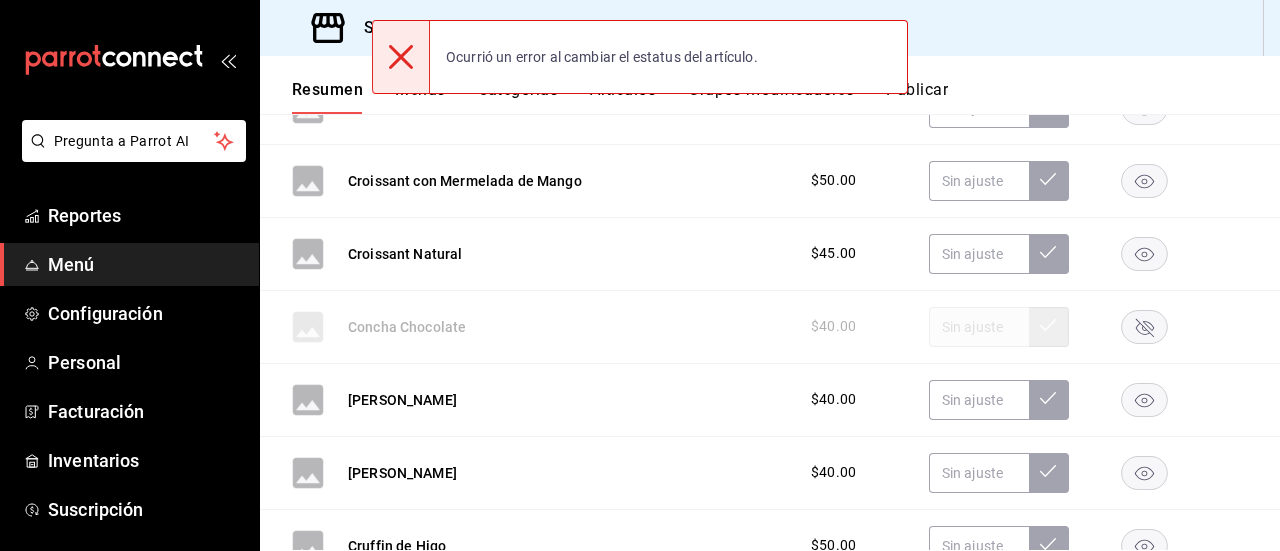click 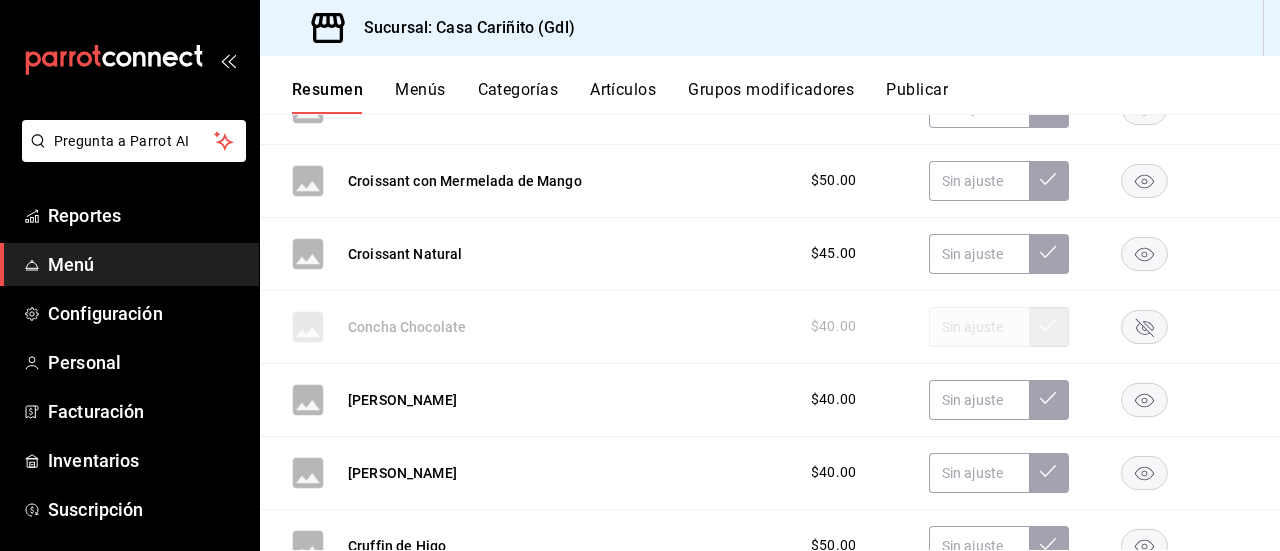 click 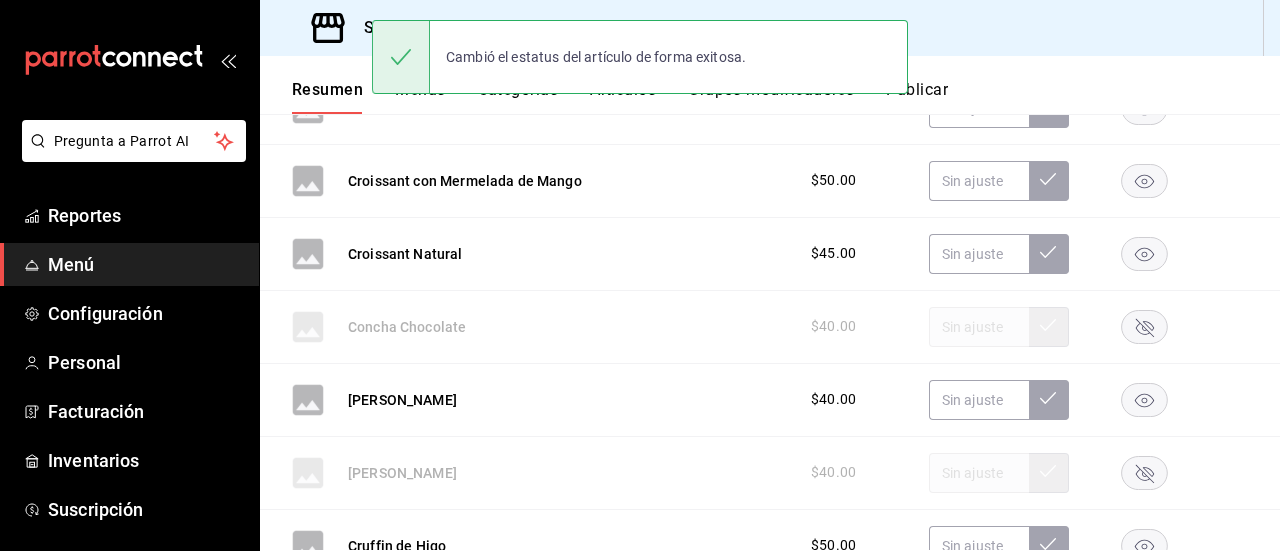 scroll, scrollTop: 6305, scrollLeft: 0, axis: vertical 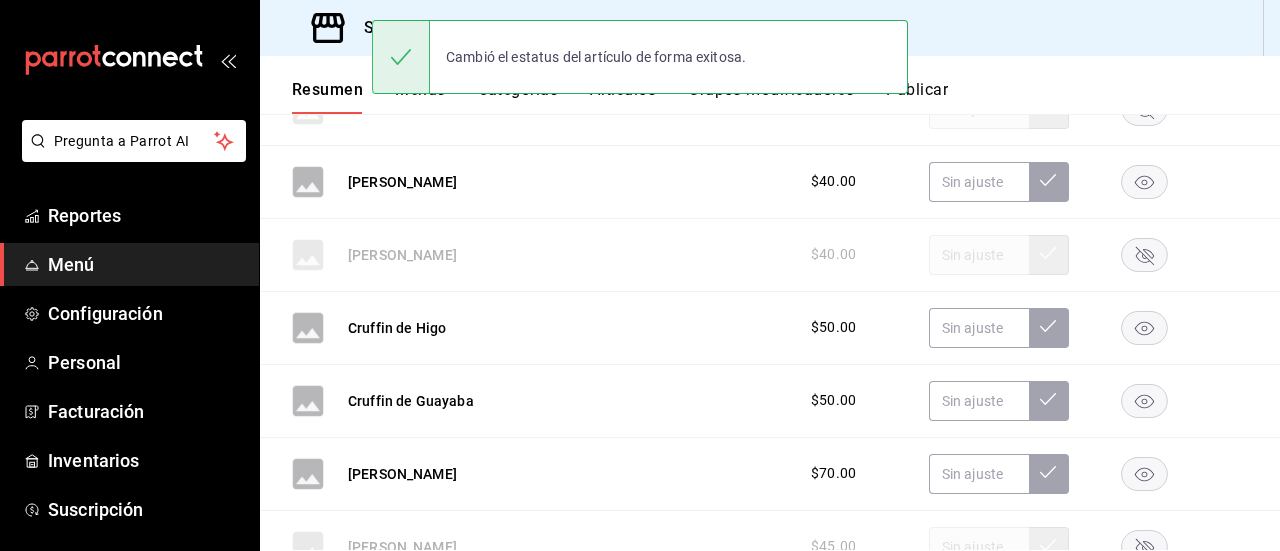 click 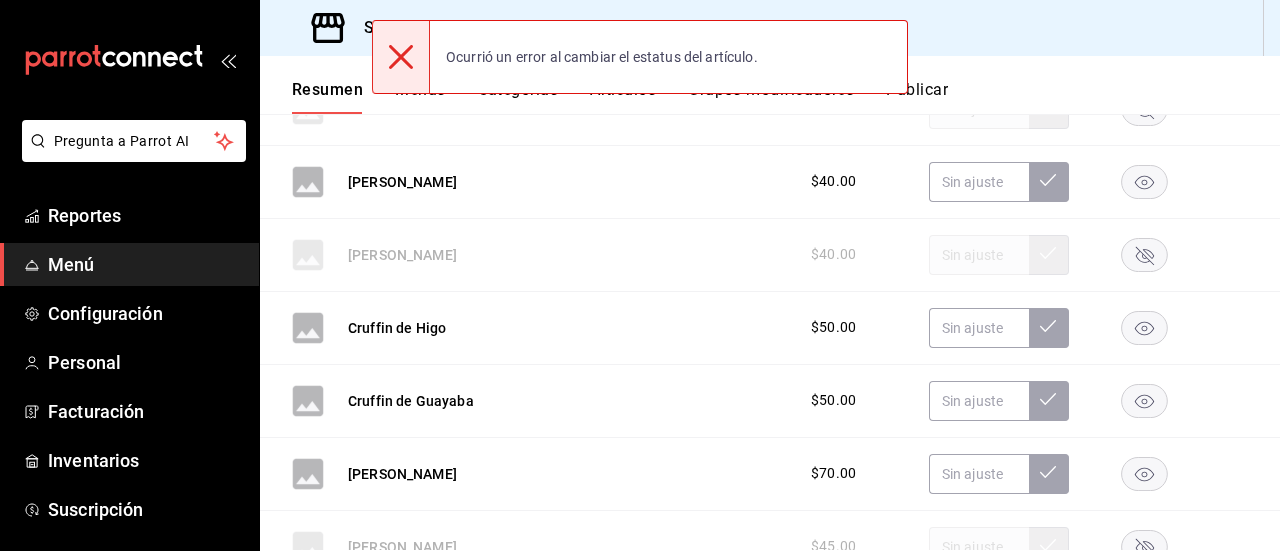 click 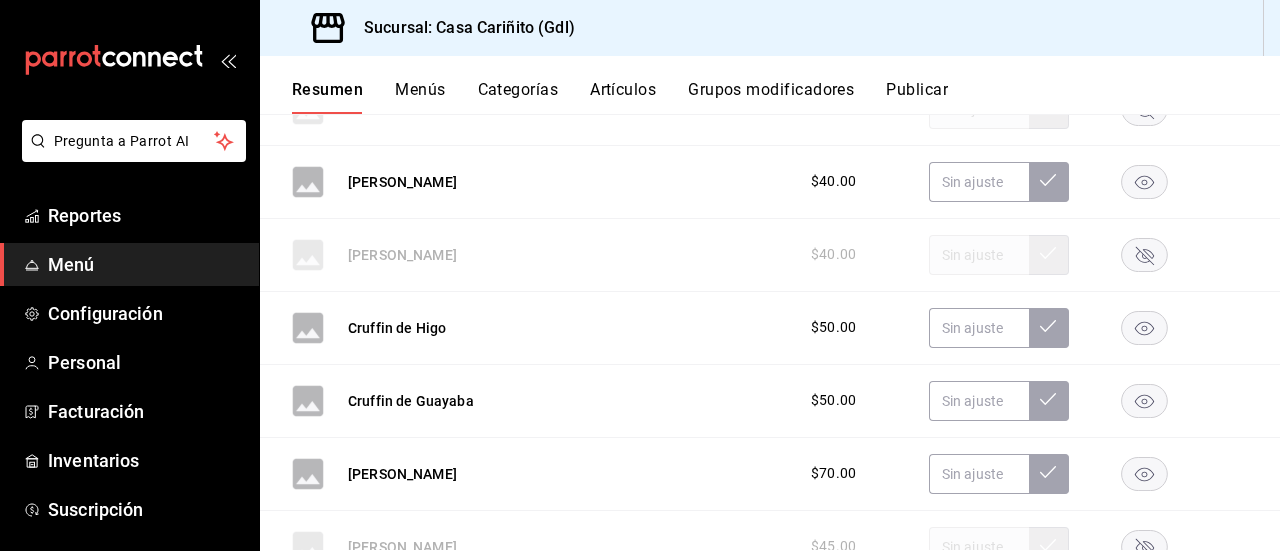 click 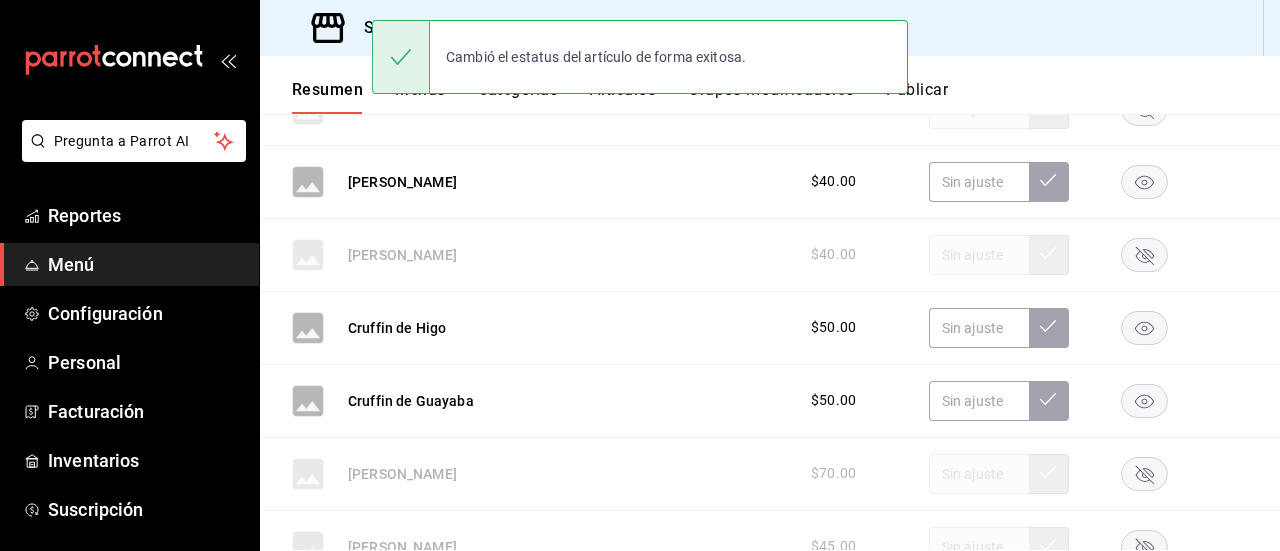 click 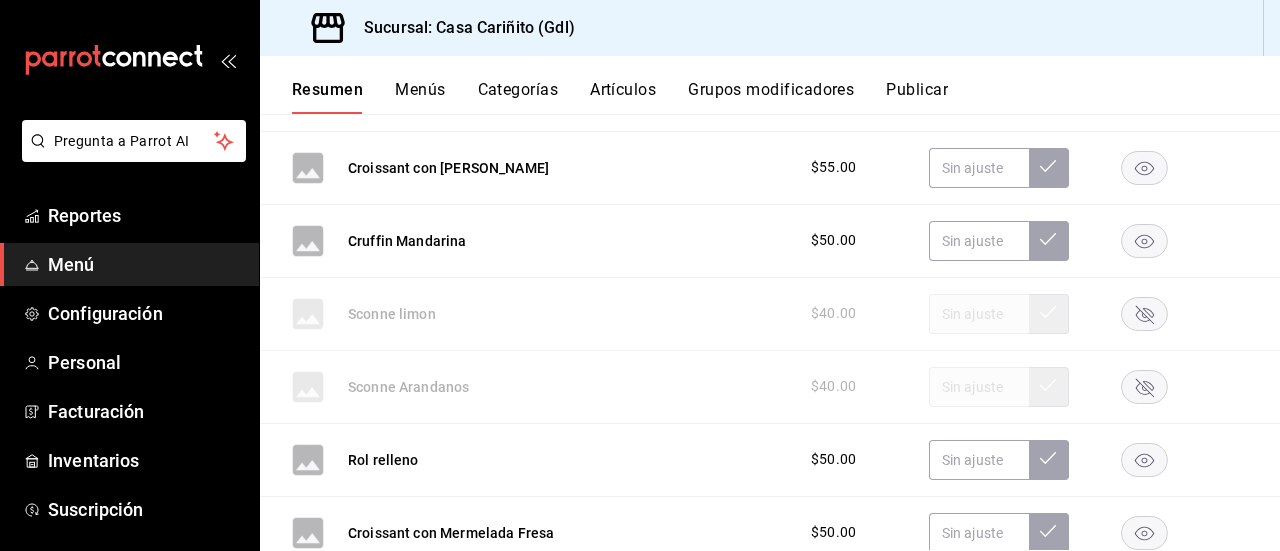 scroll, scrollTop: 5527, scrollLeft: 0, axis: vertical 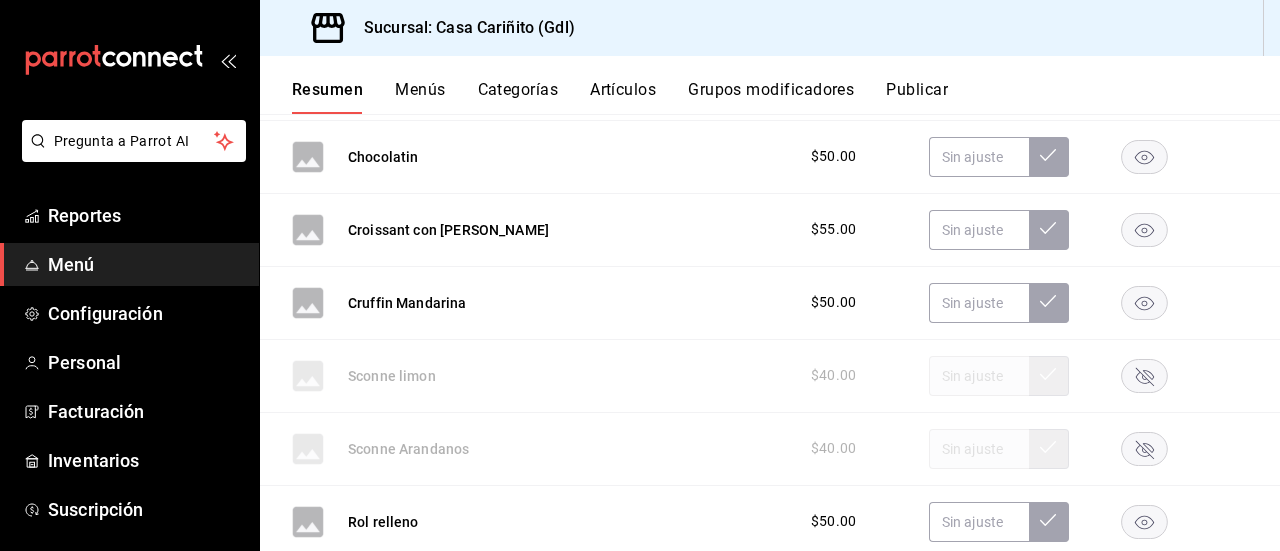 click 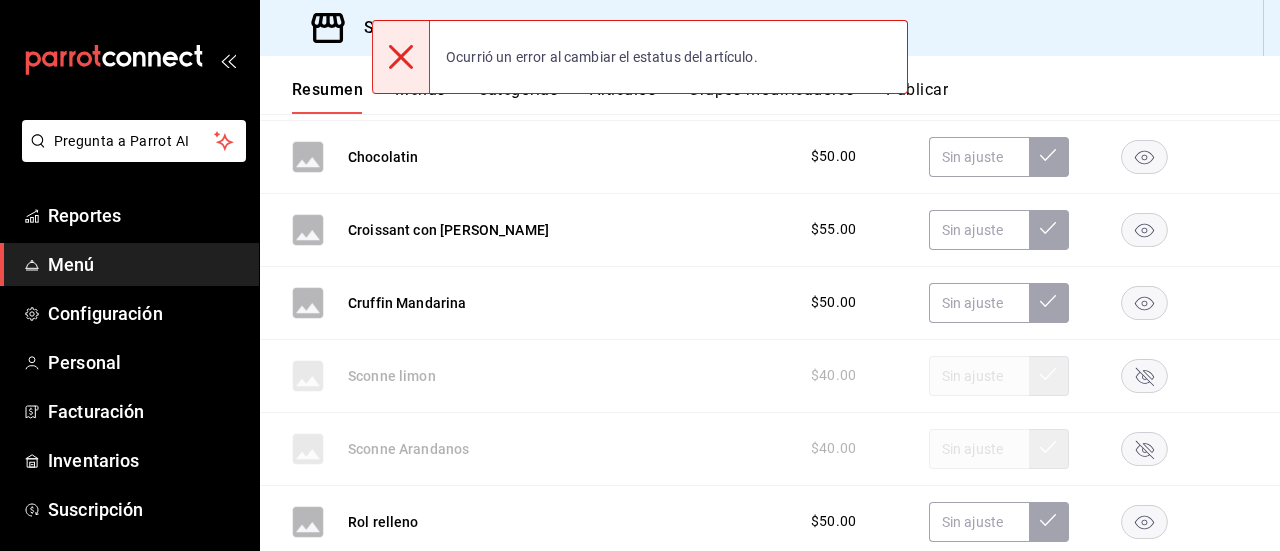 click 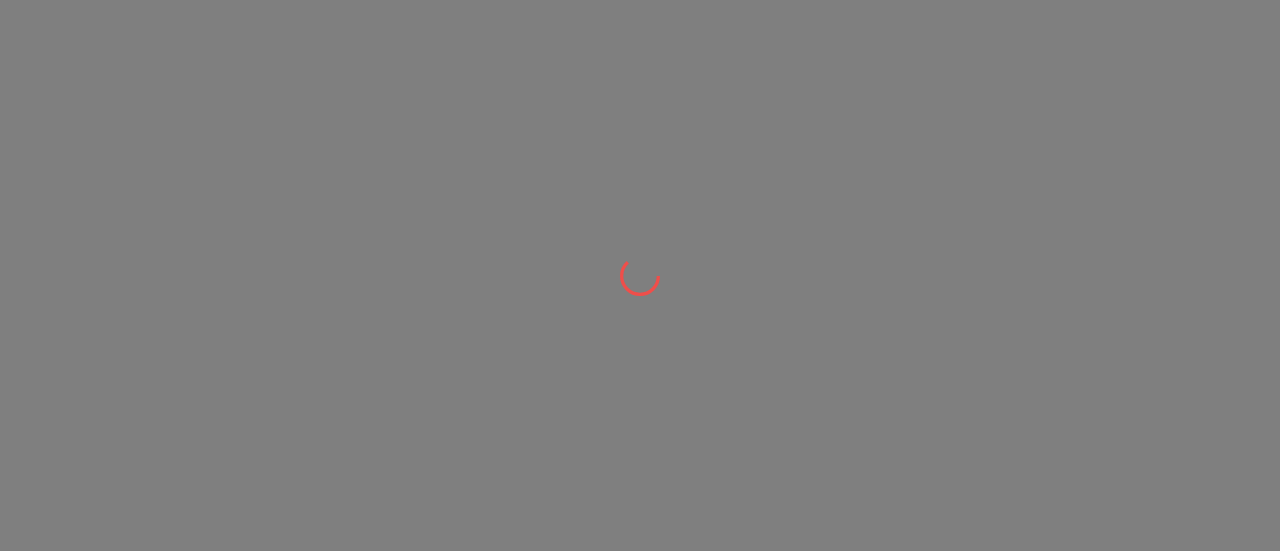 scroll, scrollTop: 0, scrollLeft: 0, axis: both 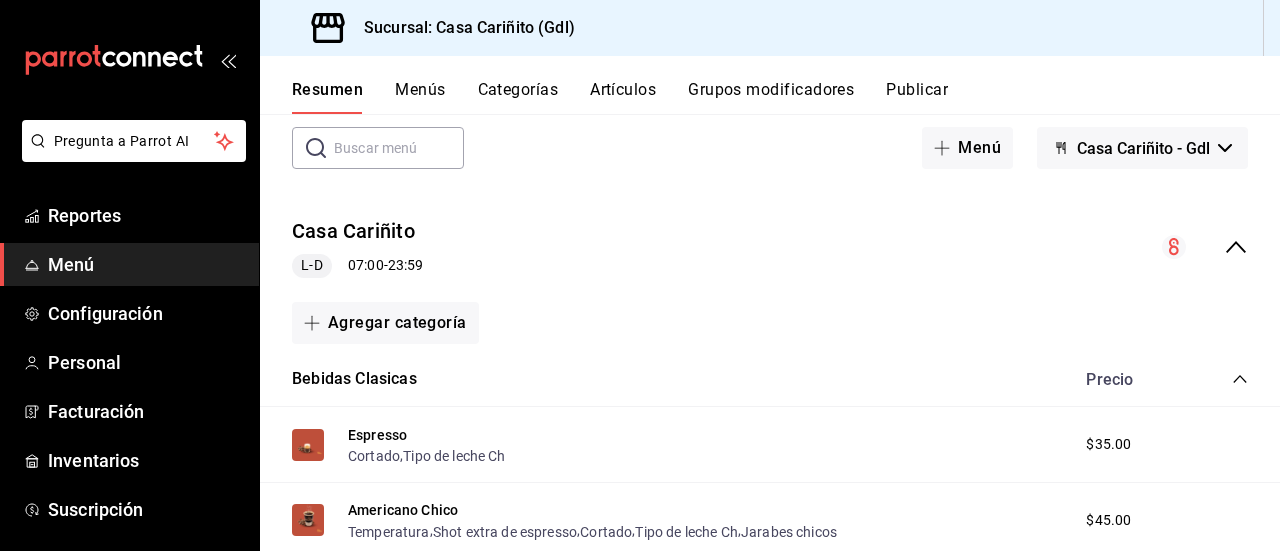 click 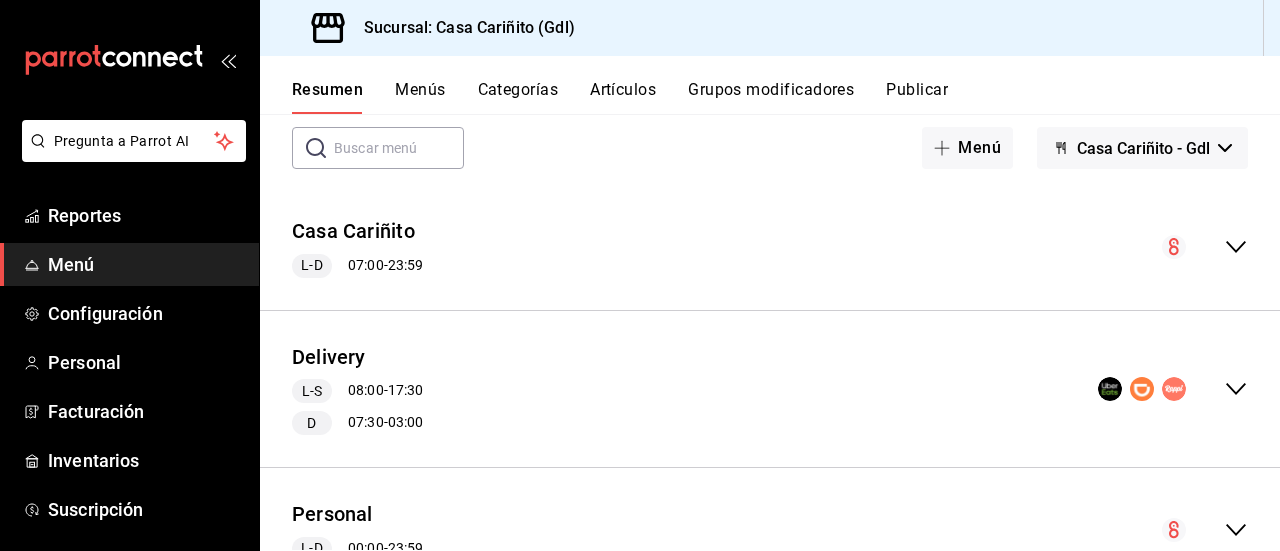click 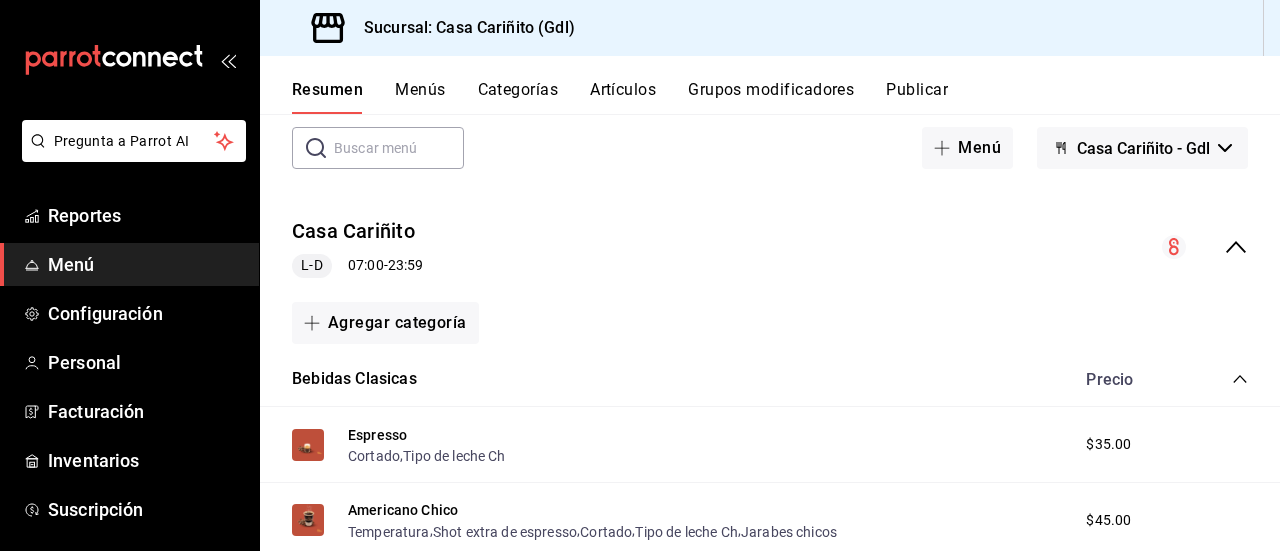 click 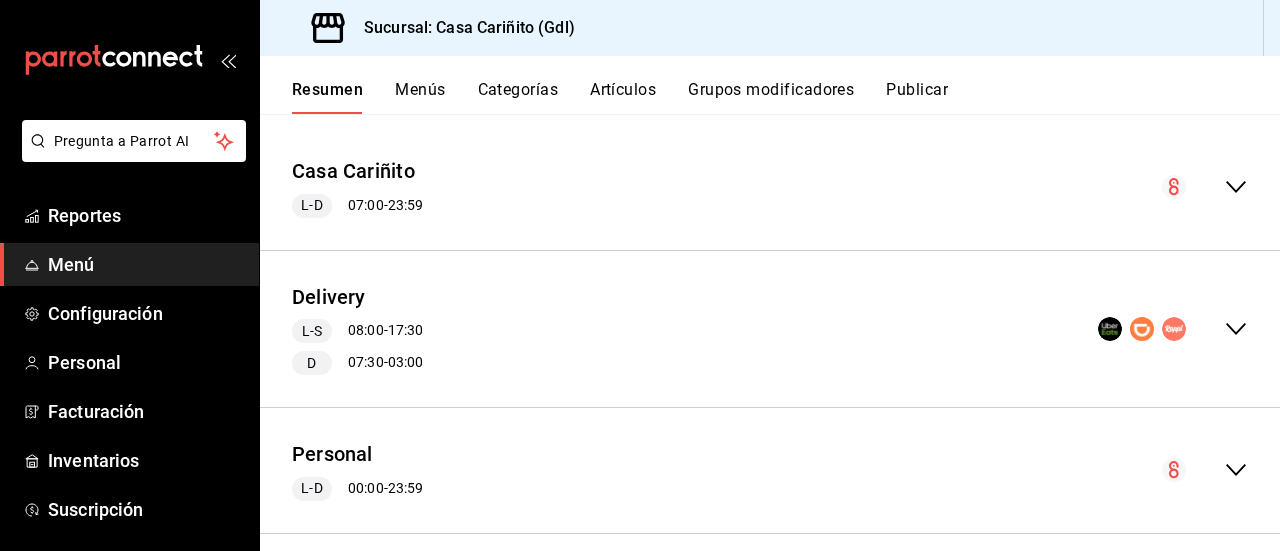 scroll, scrollTop: 177, scrollLeft: 0, axis: vertical 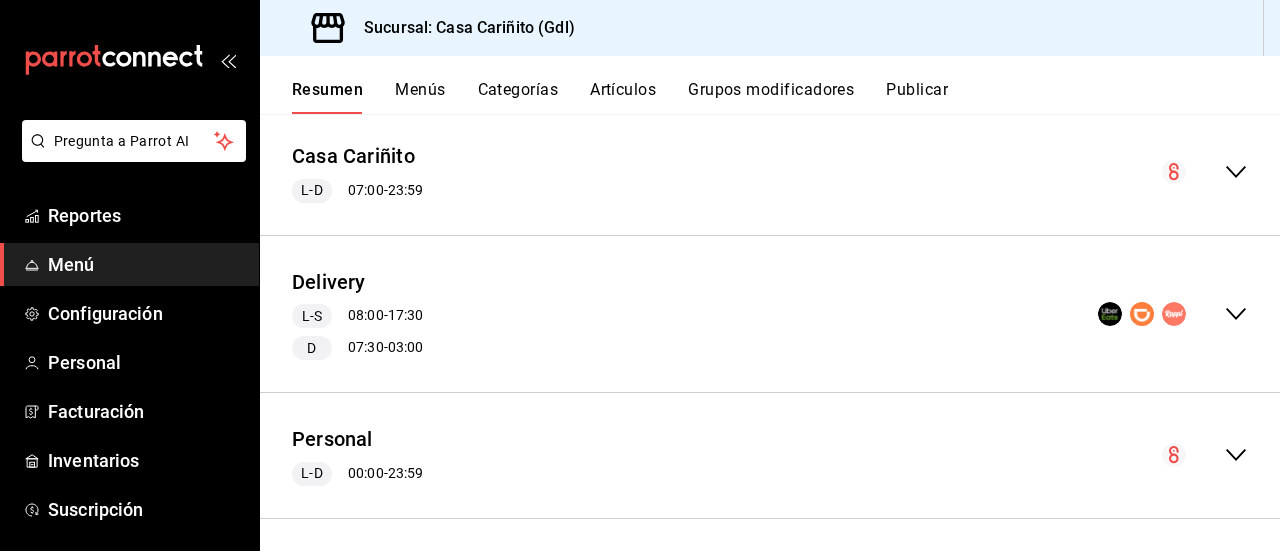 click 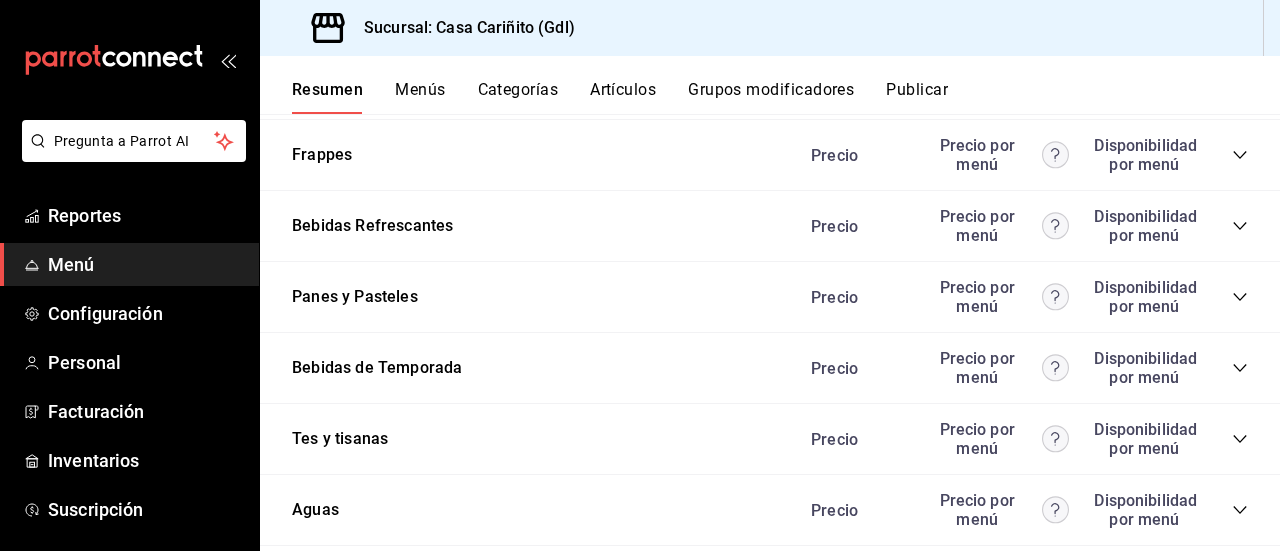 scroll, scrollTop: 1693, scrollLeft: 0, axis: vertical 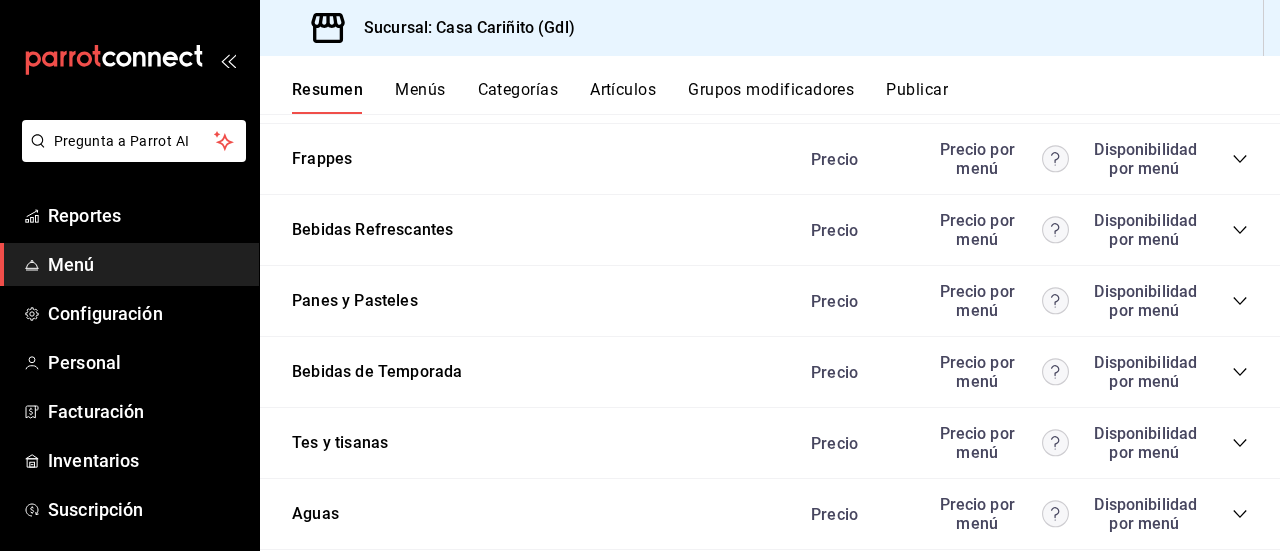 click on "Precio Precio por menú   Disponibilidad por menú" at bounding box center (1019, 301) 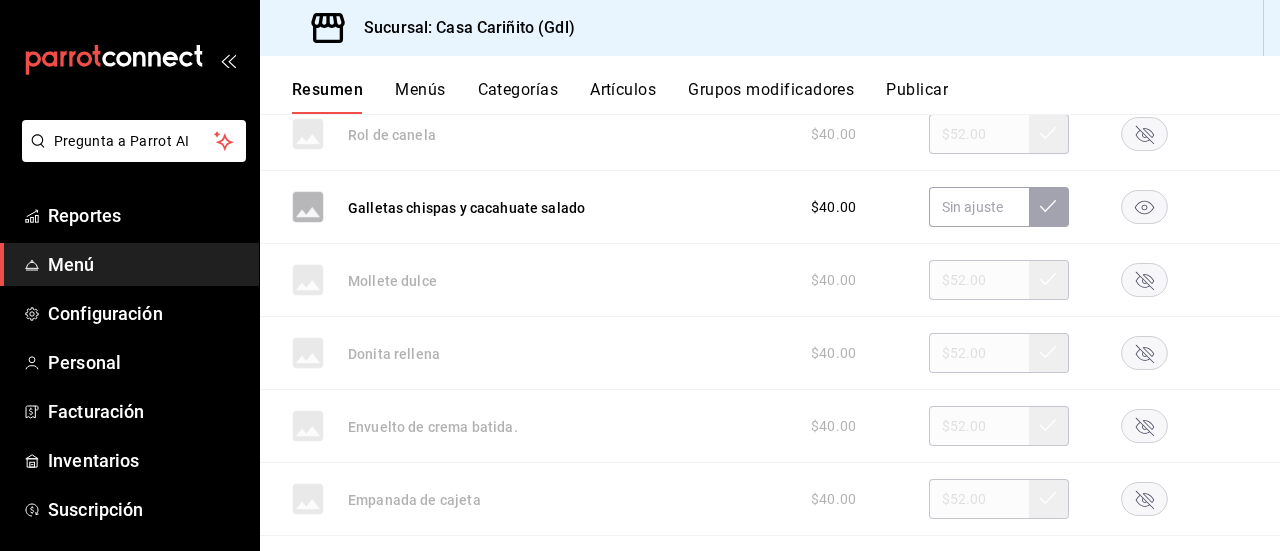 scroll, scrollTop: 2475, scrollLeft: 0, axis: vertical 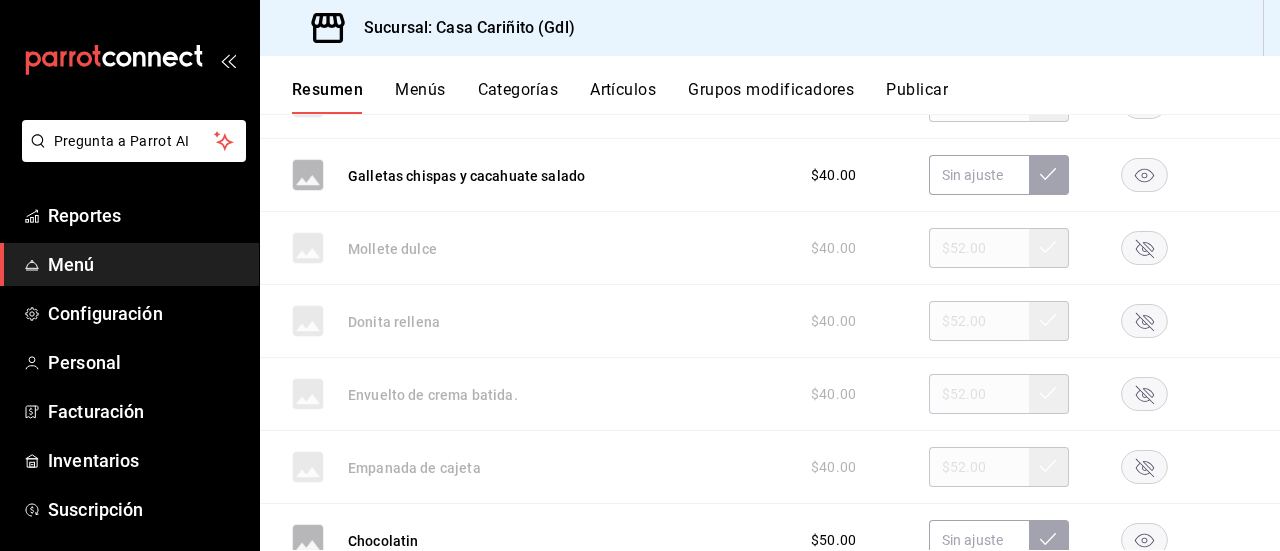 click 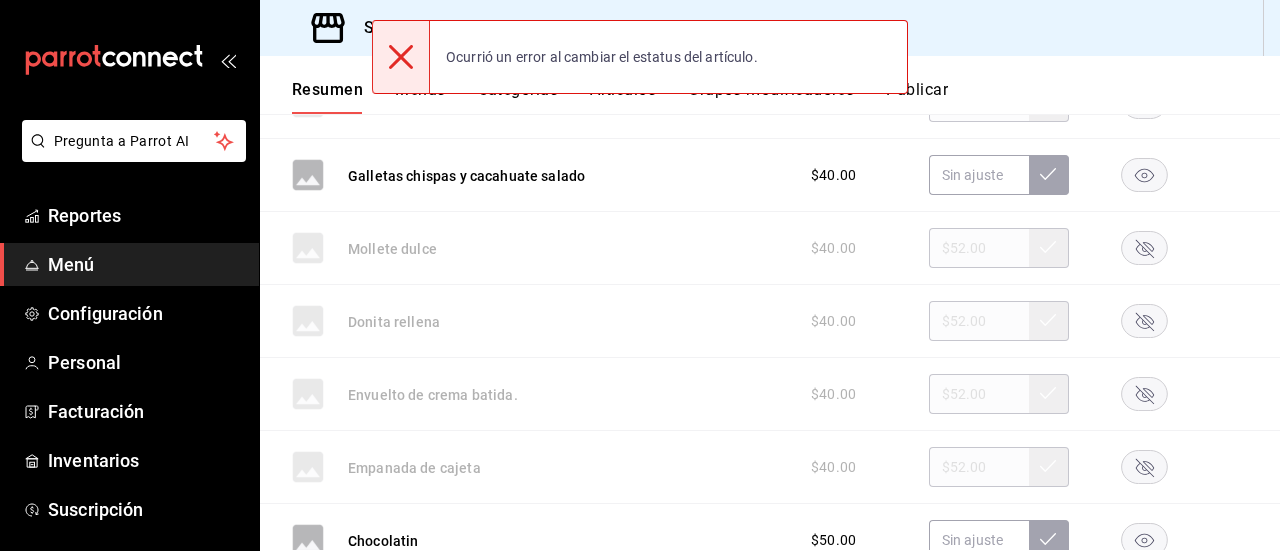 click 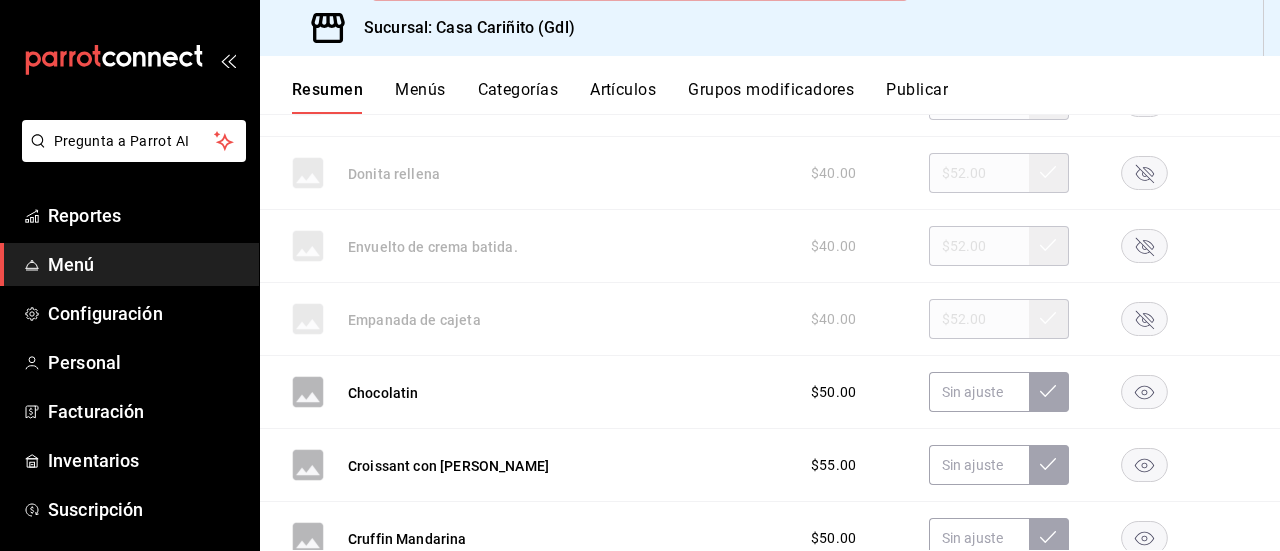 scroll, scrollTop: 2760, scrollLeft: 0, axis: vertical 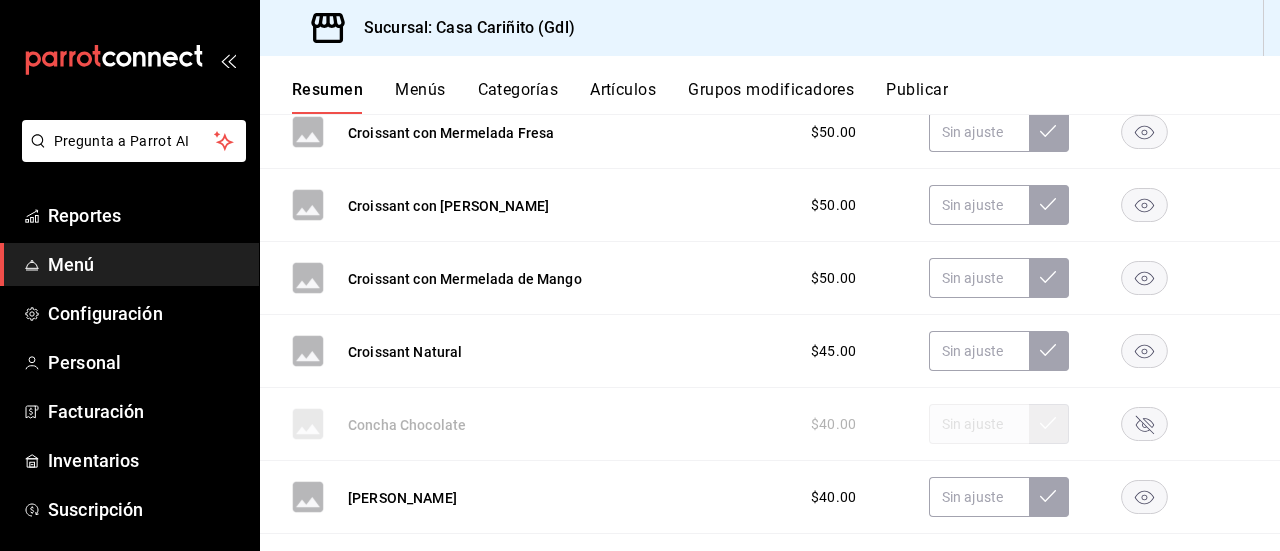 click 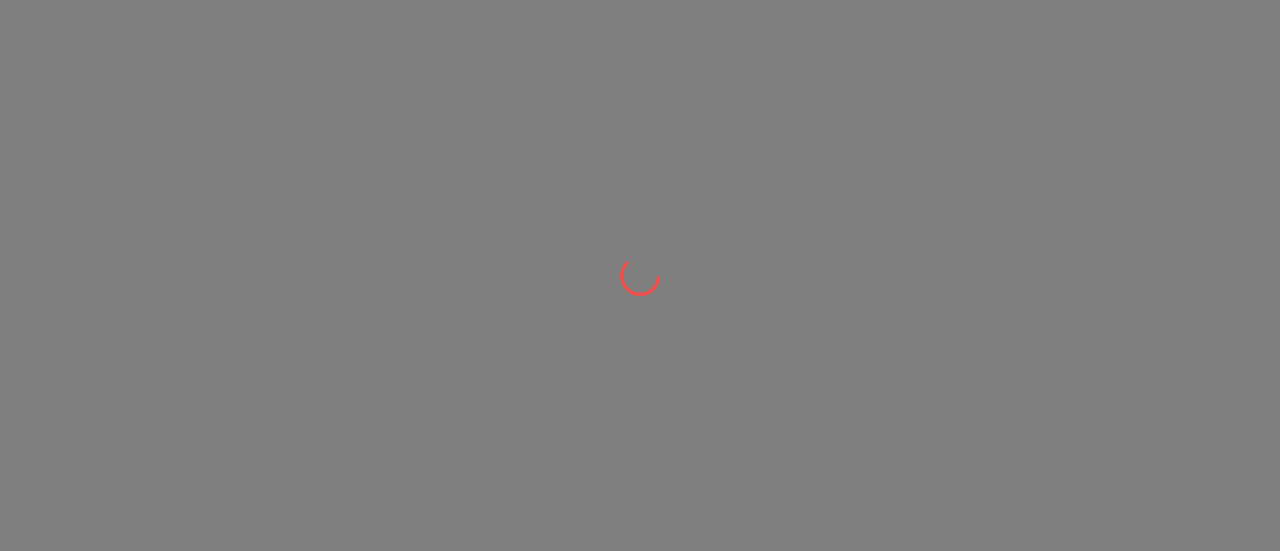 scroll, scrollTop: 0, scrollLeft: 0, axis: both 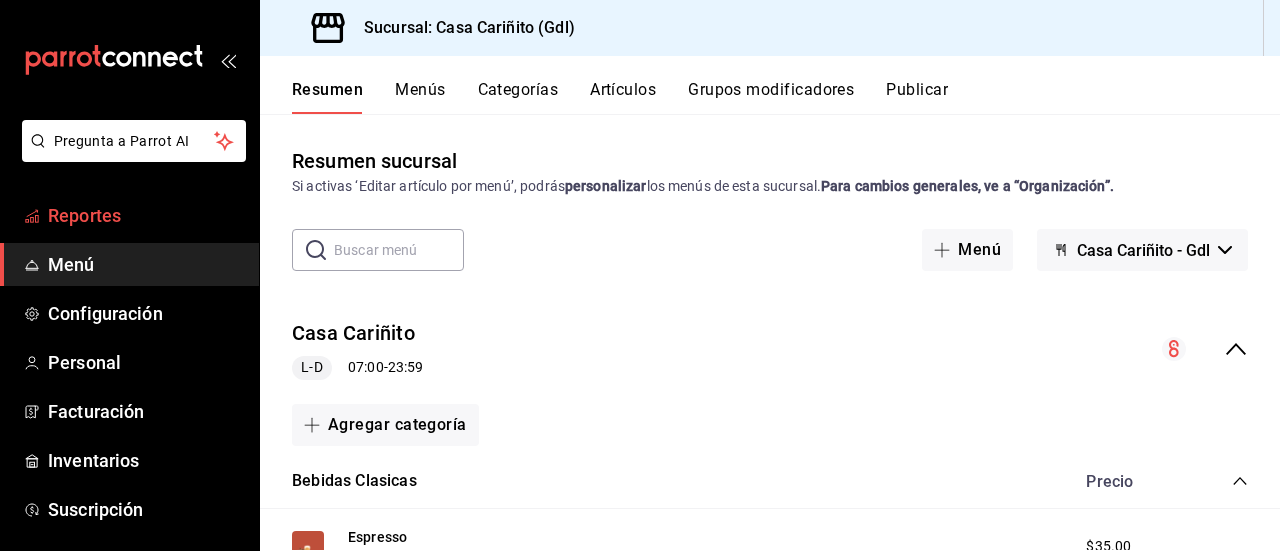 click on "Reportes" at bounding box center (145, 215) 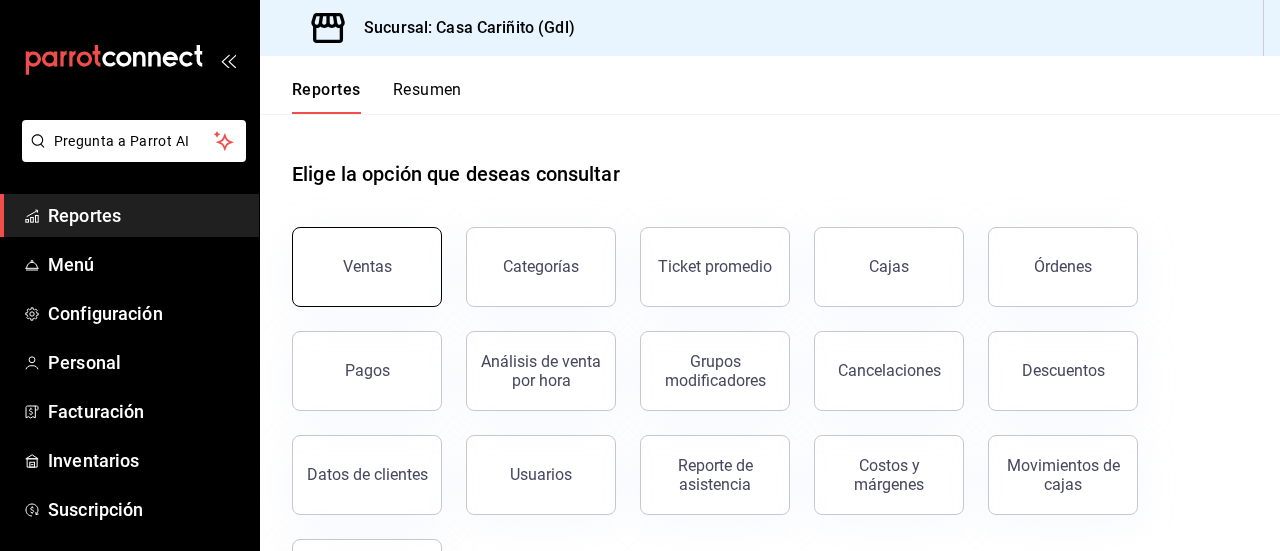 click on "Ventas" at bounding box center (367, 267) 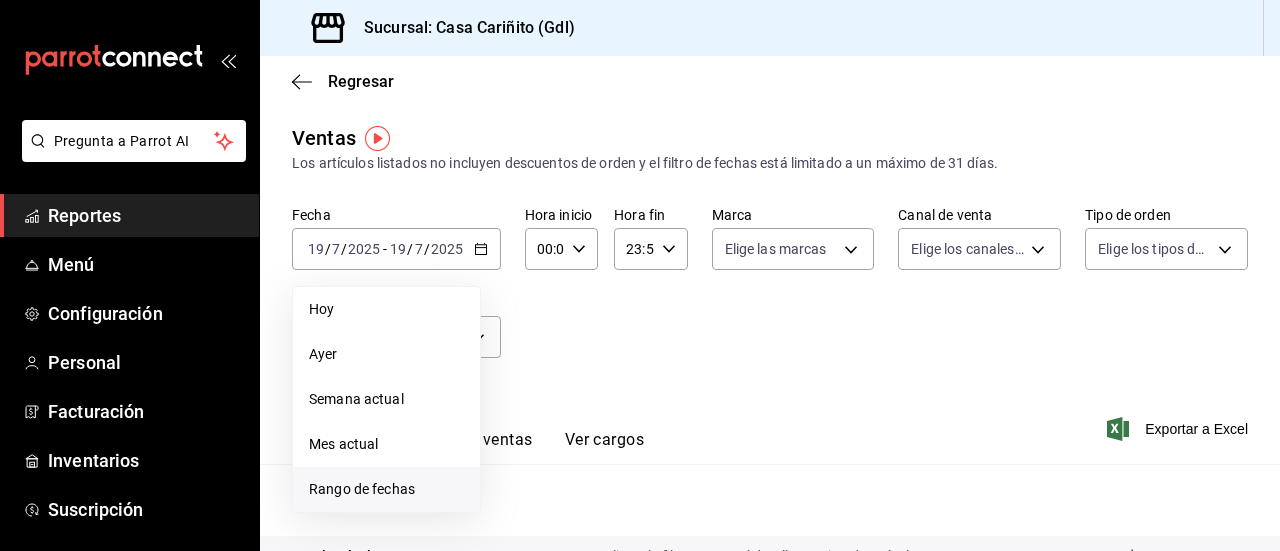 click on "Rango de fechas" at bounding box center (386, 489) 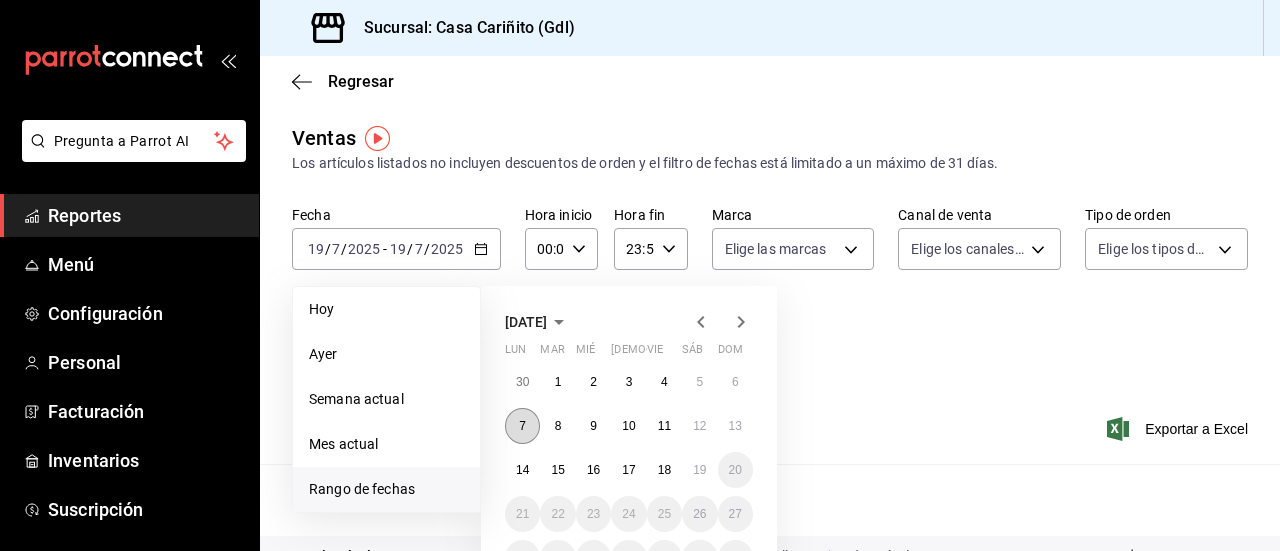 click on "7" at bounding box center (522, 426) 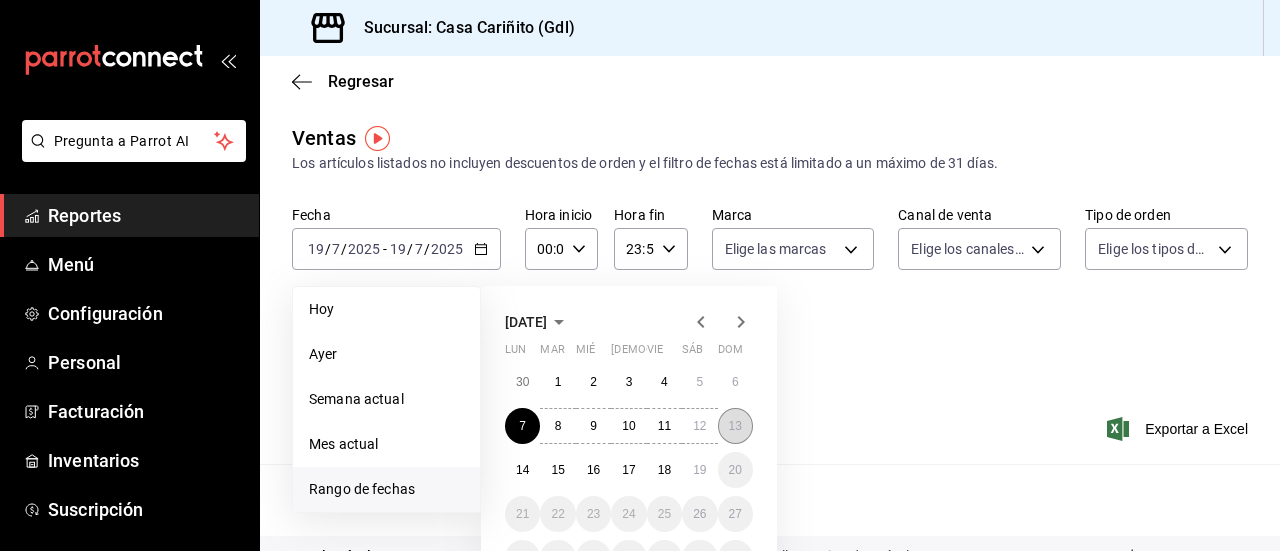 click on "13" at bounding box center [735, 426] 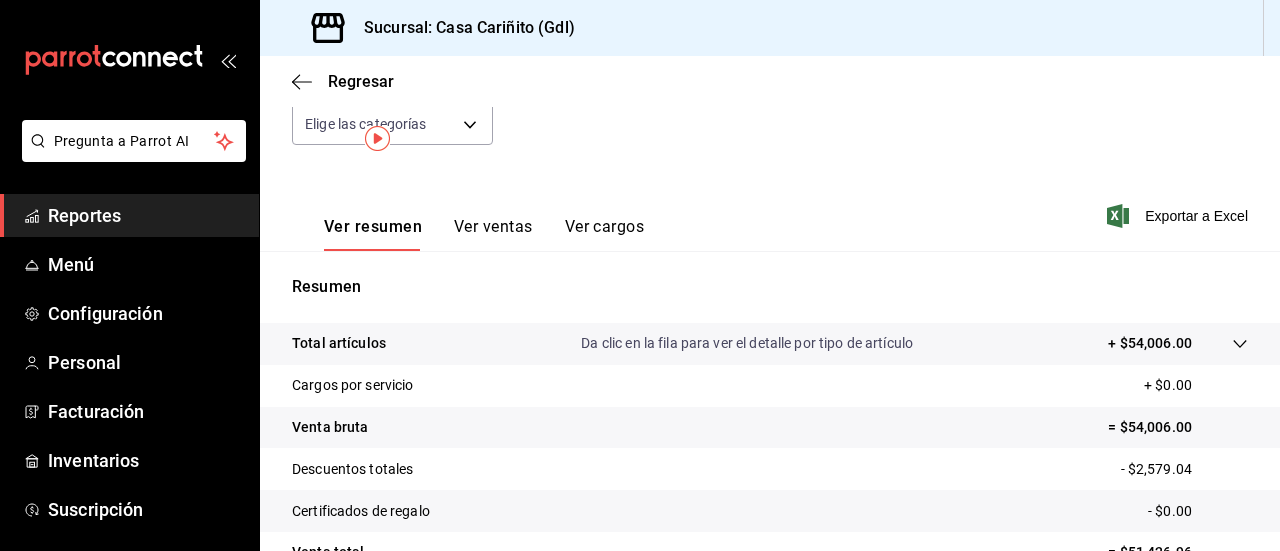 scroll, scrollTop: 0, scrollLeft: 0, axis: both 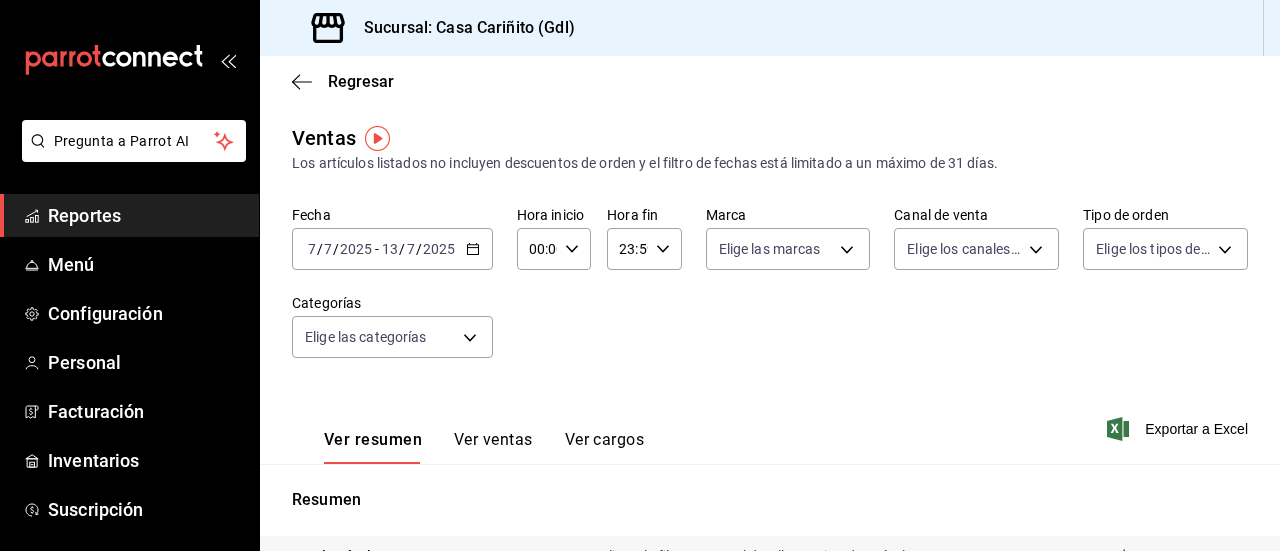 click 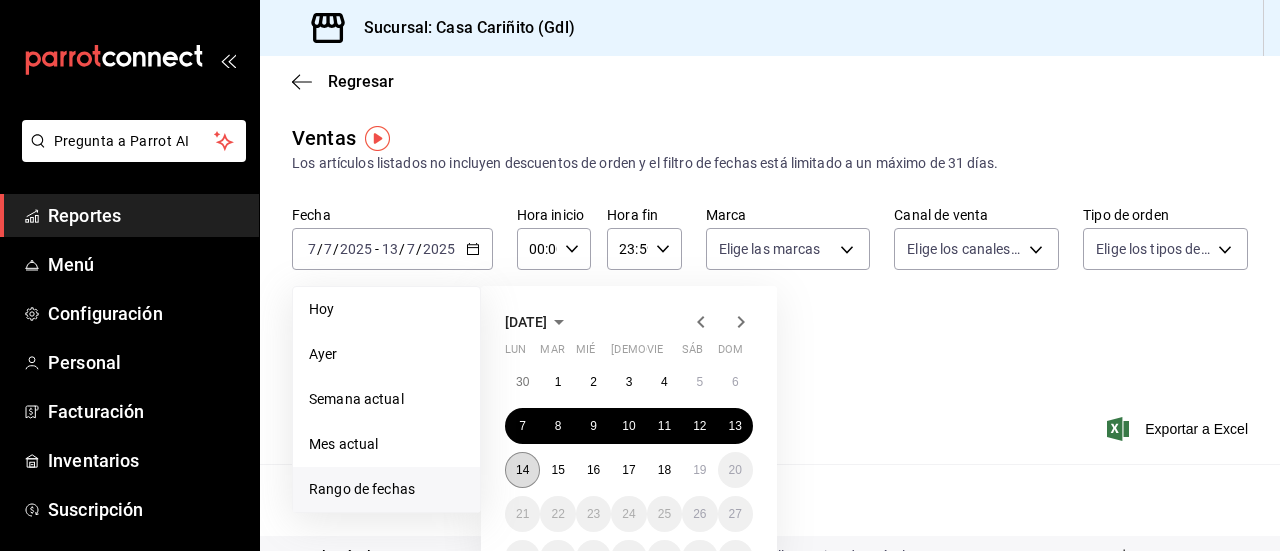 click on "14" at bounding box center [522, 470] 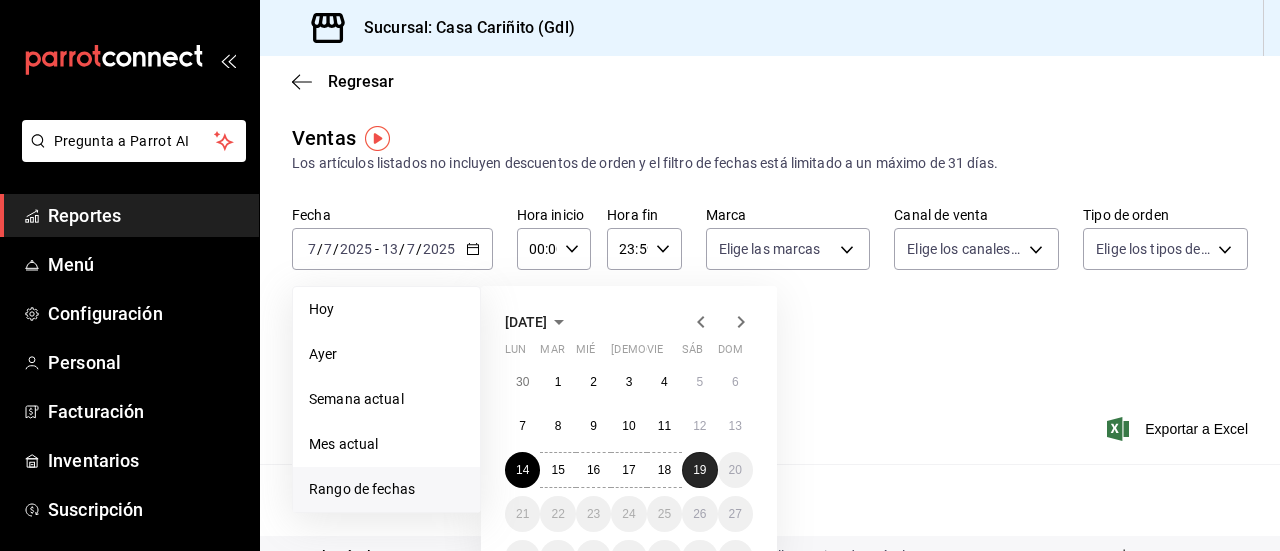 click on "19" at bounding box center (699, 470) 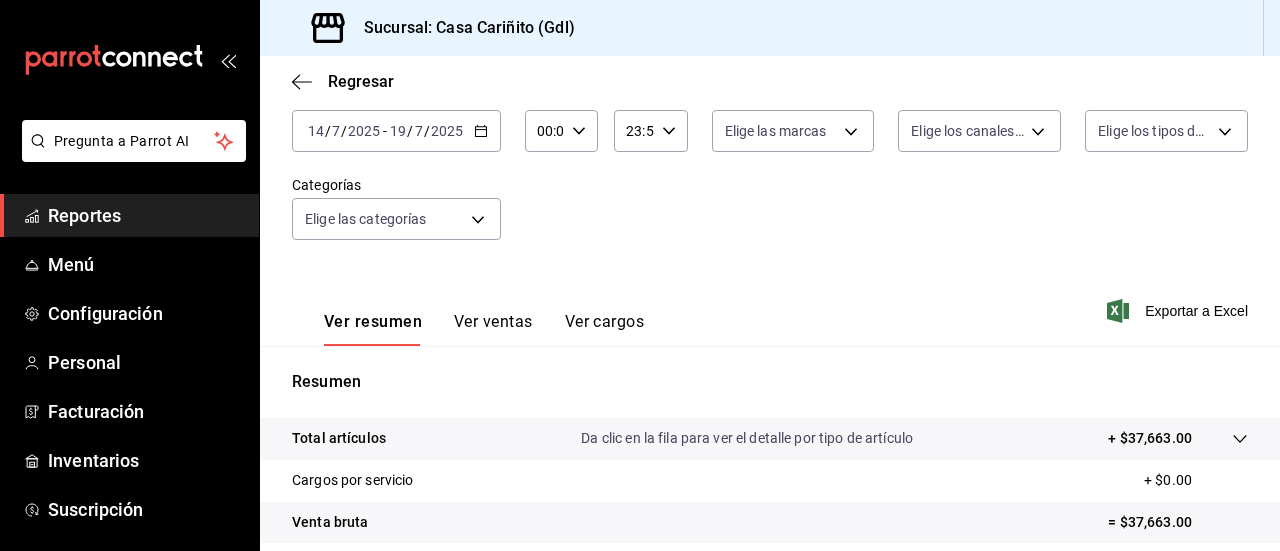 scroll, scrollTop: 140, scrollLeft: 0, axis: vertical 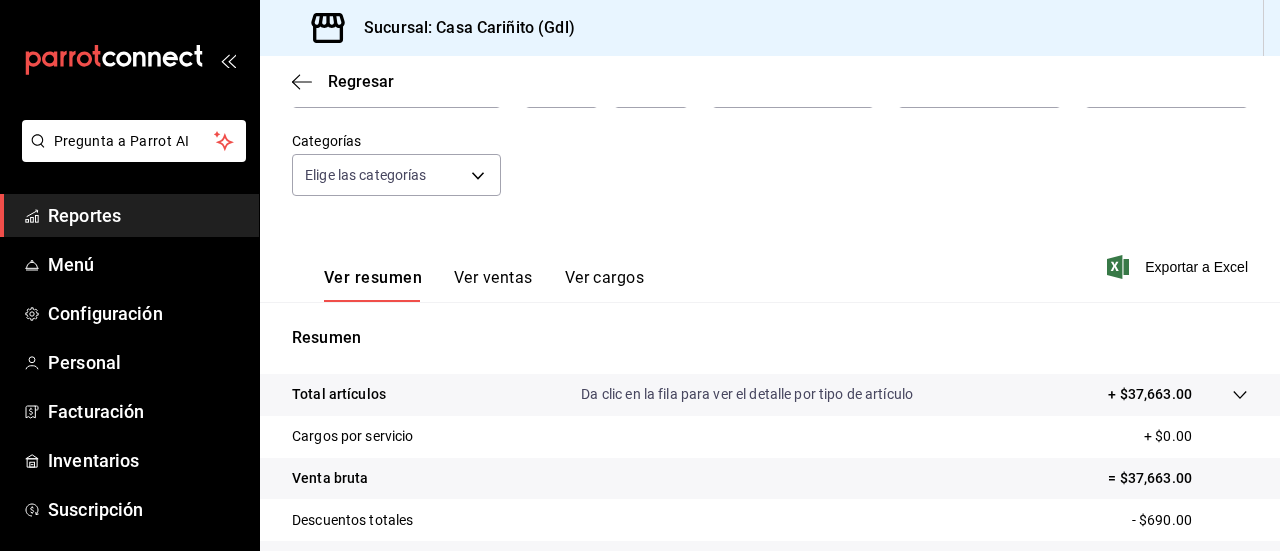 click on "Pregunta a Parrot AI Reportes   Menú   Configuración   Personal   Facturación   Inventarios   Suscripción   Ayuda Recomienda Parrot   DAYANA JIMENEZ   Sugerir nueva función   Sucursal: Casa Cariñito (Gdl) Regresar Ventas Los artículos listados no incluyen descuentos de orden y el filtro de fechas está limitado a un máximo de 31 días. Fecha 2025-07-14 14 / 7 / 2025 - 2025-07-19 19 / 7 / 2025 Hora inicio 00:00 Hora inicio Hora fin 23:59 Hora fin Marca Elige las marcas Canal de venta Elige los canales de venta Tipo de orden Elige los tipos de orden Categorías Elige las categorías Ver resumen Ver ventas Ver cargos Exportar a Excel Resumen Total artículos Da clic en la fila para ver el detalle por tipo de artículo + $37,663.00 Cargos por servicio + $0.00 Venta bruta = $37,663.00 Descuentos totales - $690.00 Certificados de regalo - $0.00 Venta total = $36,973.00 Impuestos - $5,099.72 Venta neta = $31,873.28 GANA 1 MES GRATIS EN TU SUSCRIPCIÓN AQUÍ Ver video tutorial Ir a video Pregunta a Parrot AI" at bounding box center (640, 275) 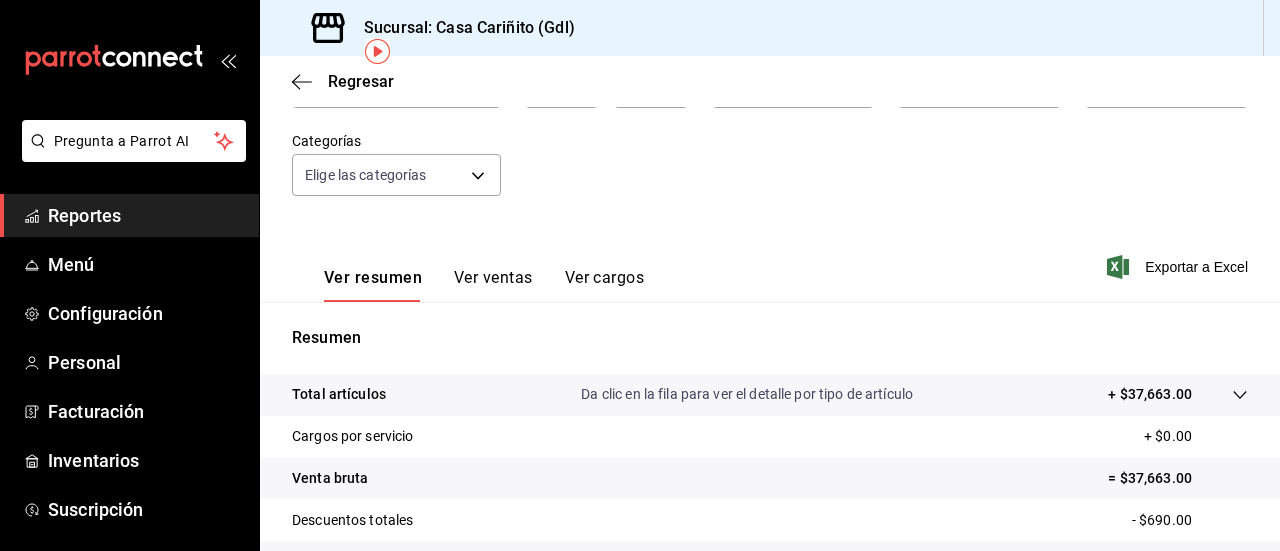 scroll, scrollTop: 0, scrollLeft: 0, axis: both 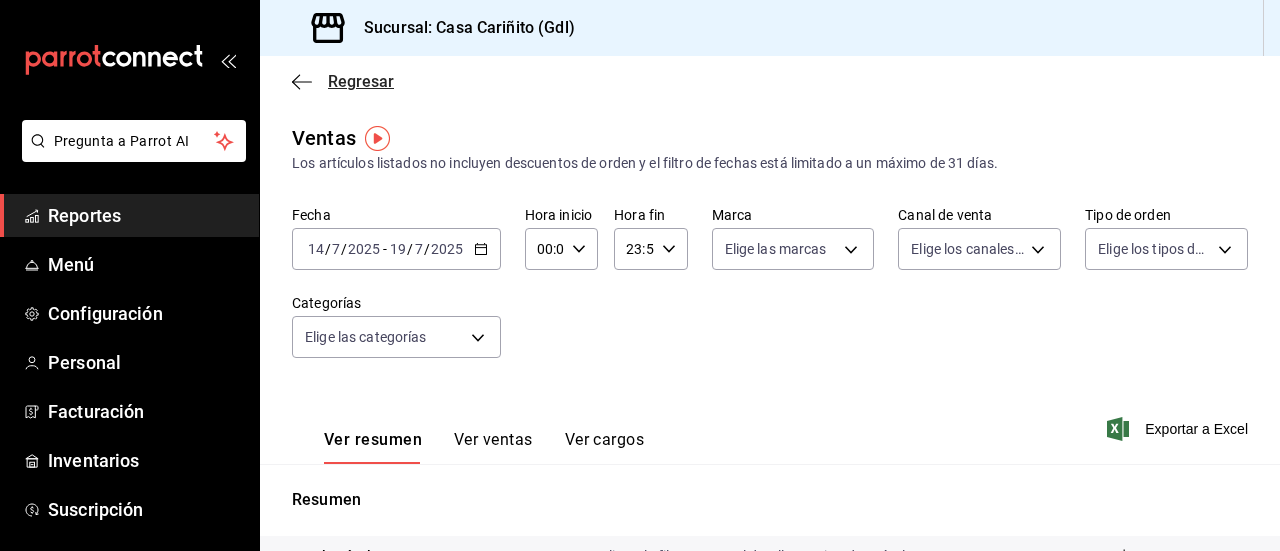 click 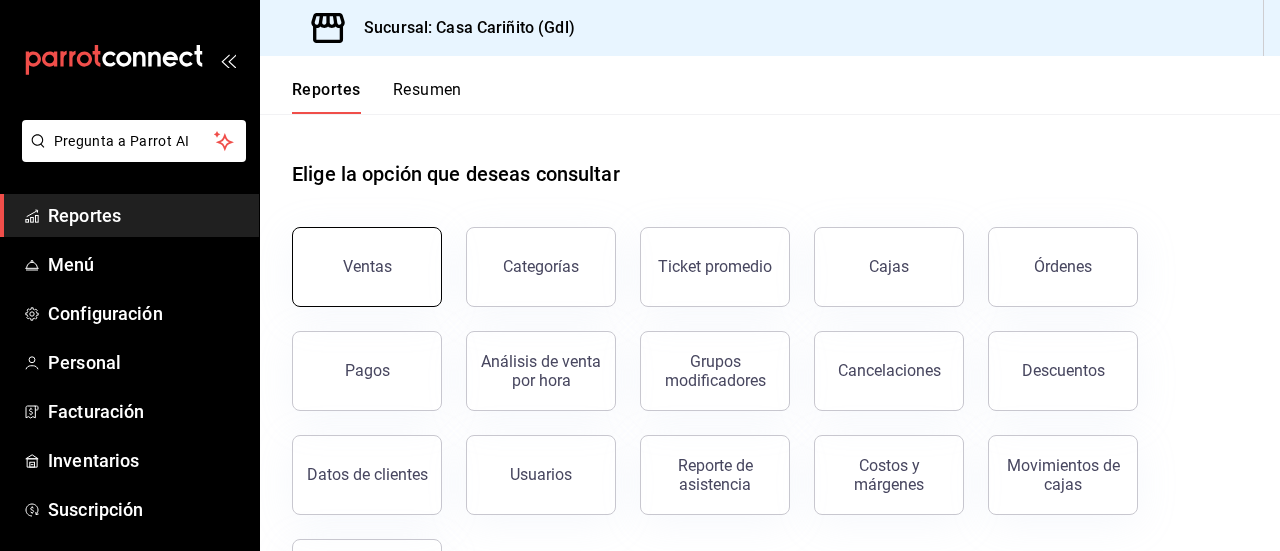 click on "Ventas" at bounding box center [367, 267] 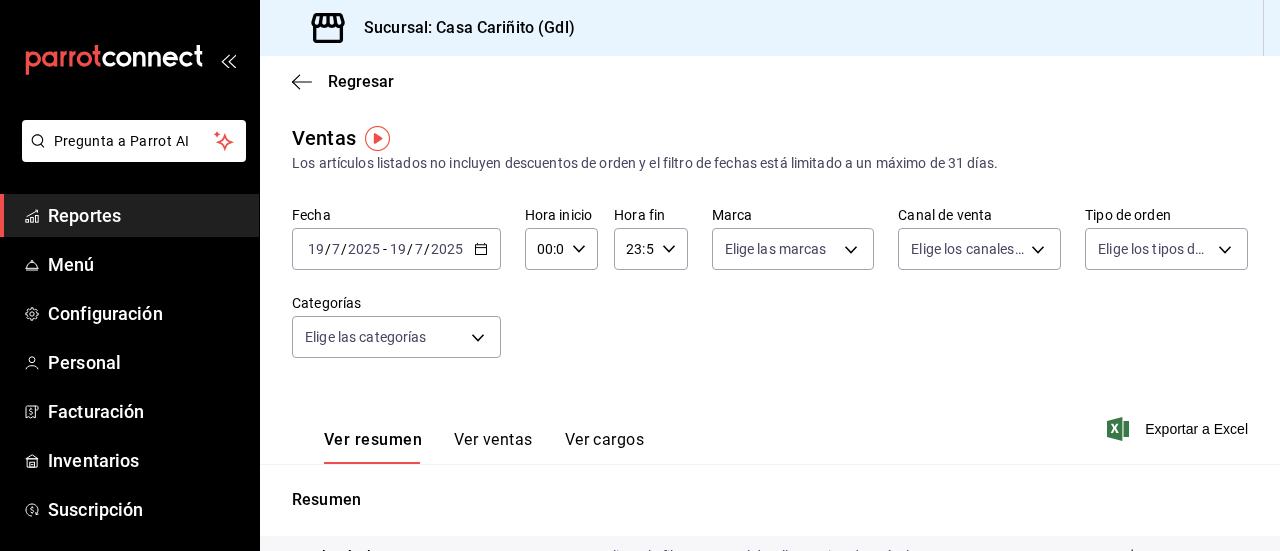 click 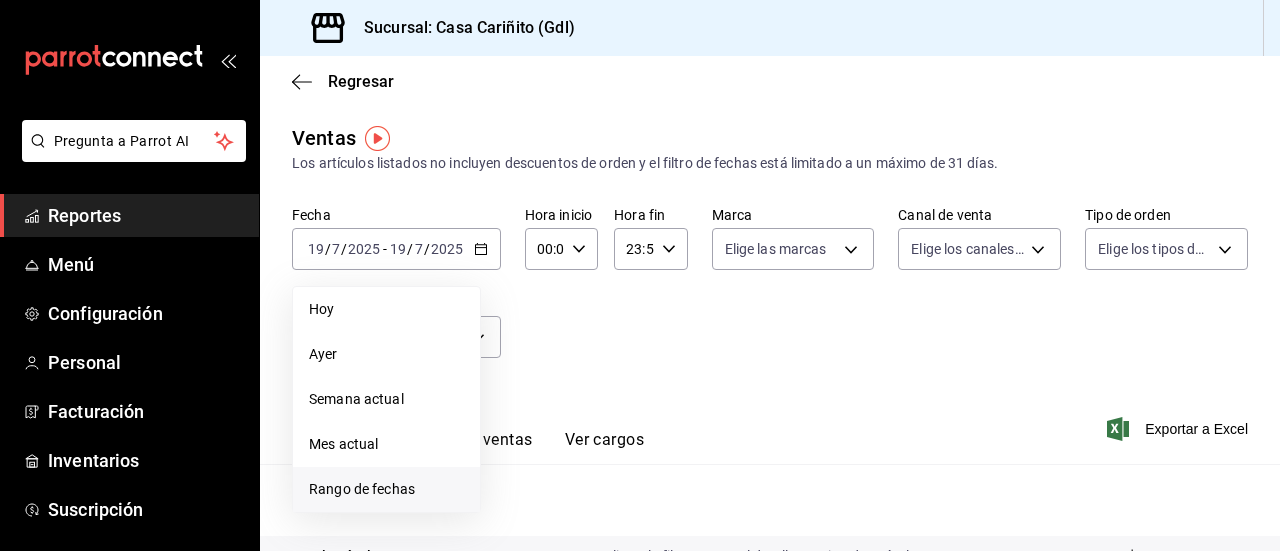 click on "Rango de fechas" at bounding box center [386, 489] 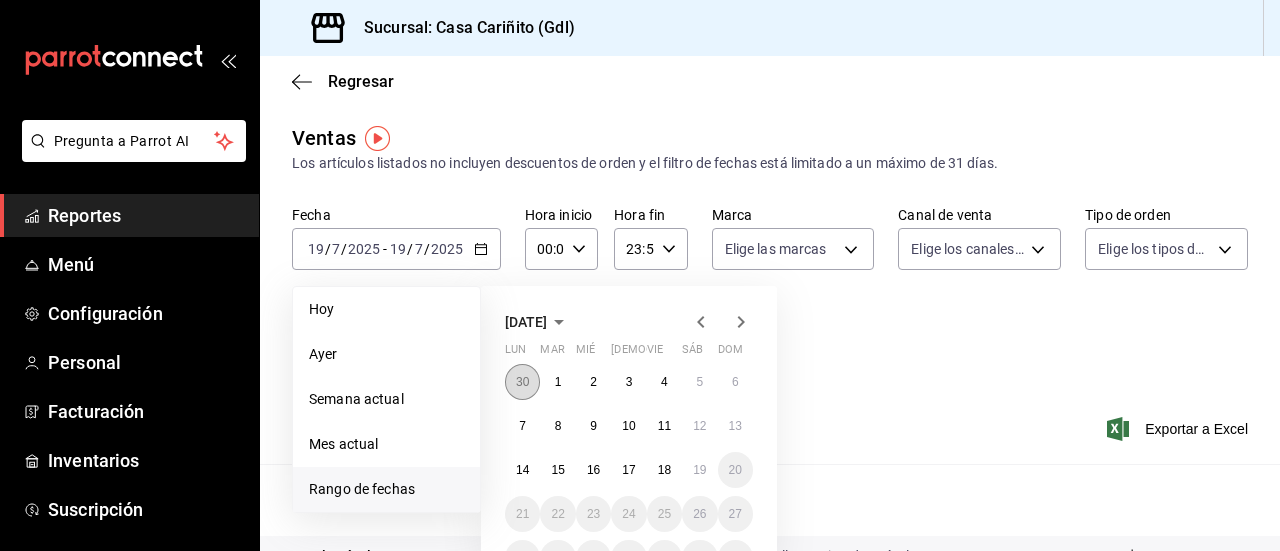 click on "30" at bounding box center [522, 382] 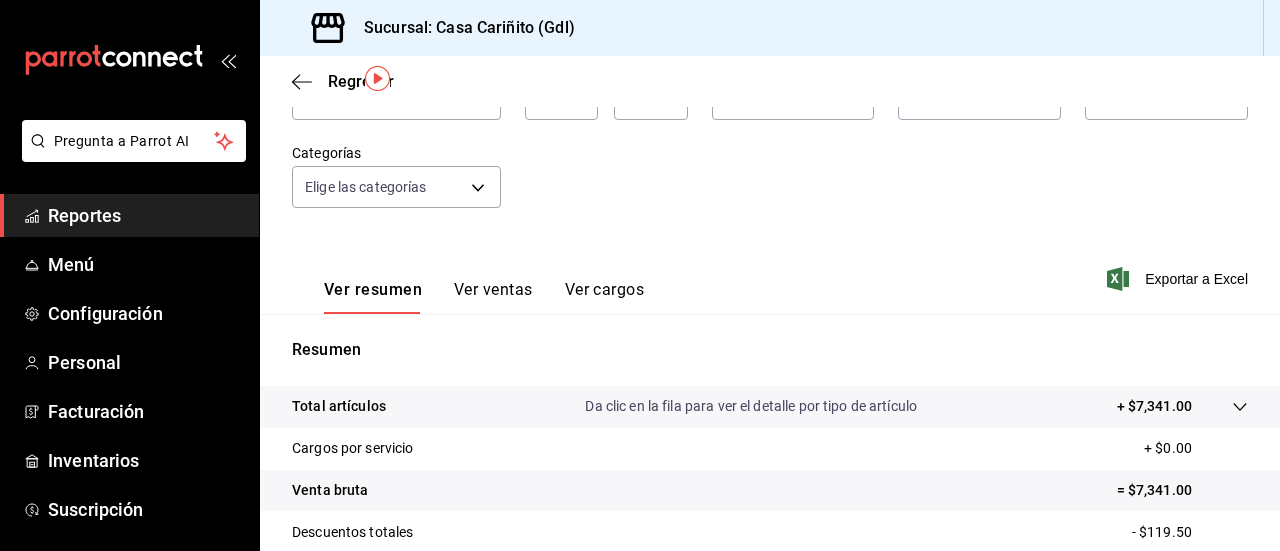 scroll, scrollTop: 0, scrollLeft: 0, axis: both 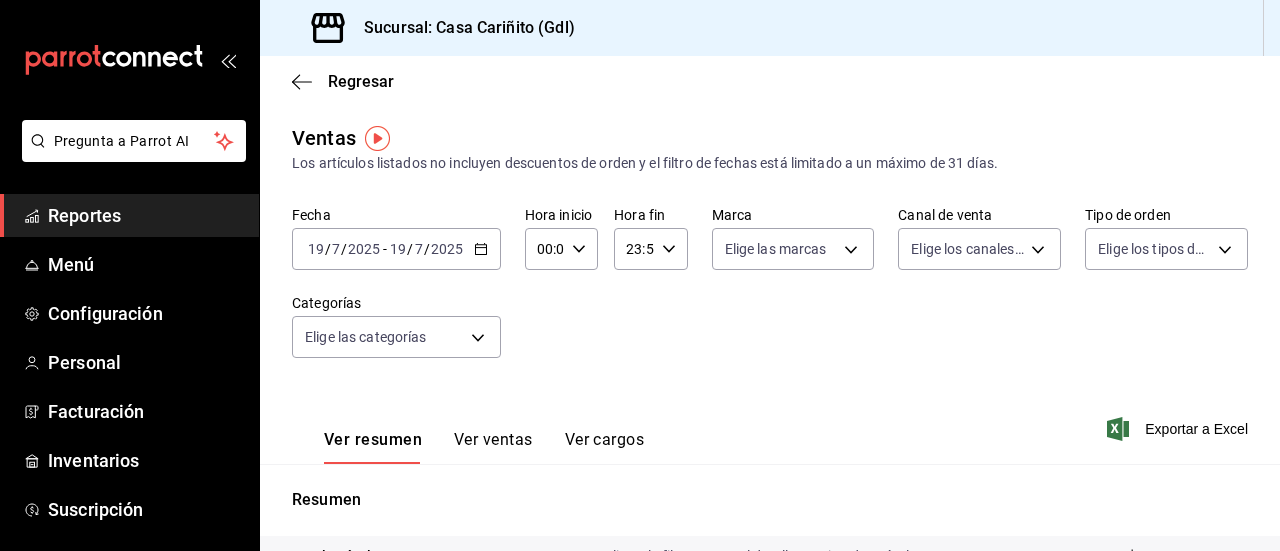 click on "2025-07-19 19 / 7 / 2025 - 2025-07-19 19 / 7 / 2025" at bounding box center (396, 249) 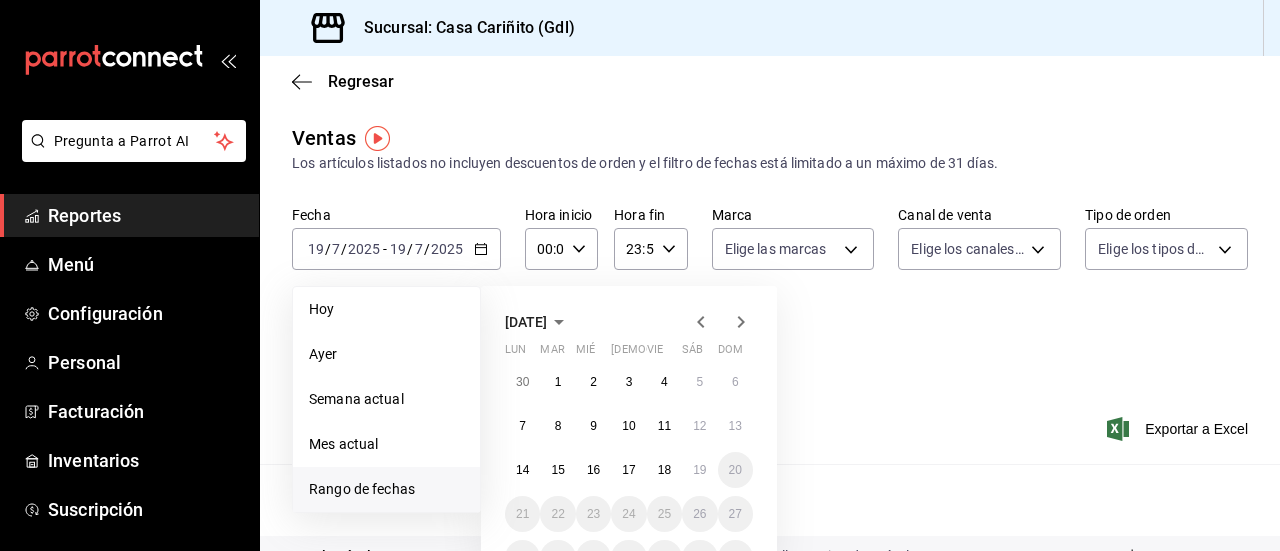 click 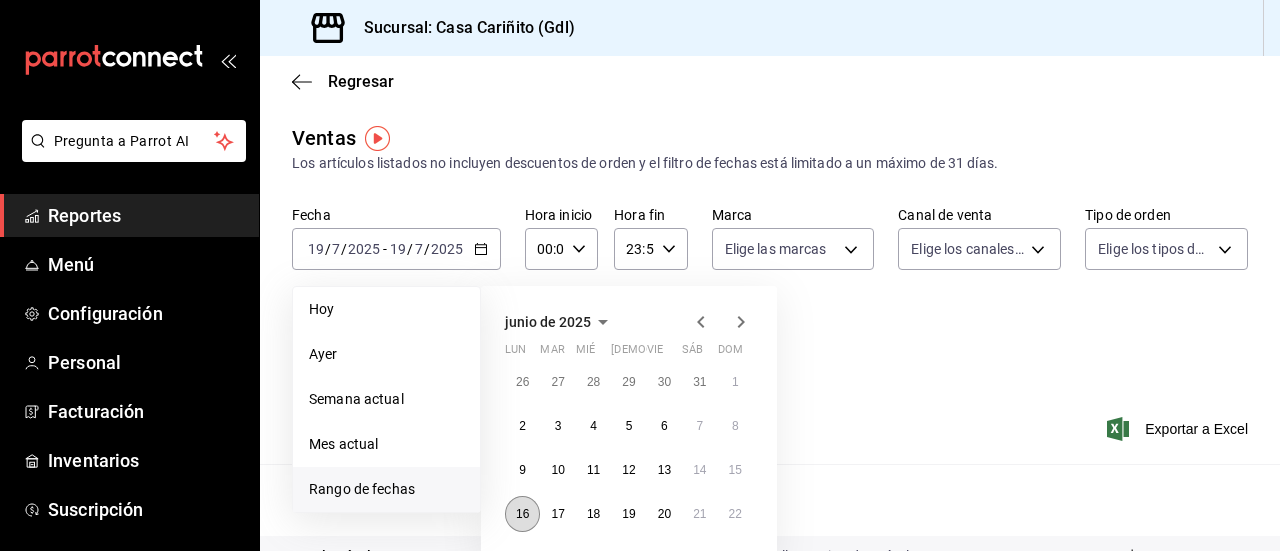 click on "16" at bounding box center [522, 514] 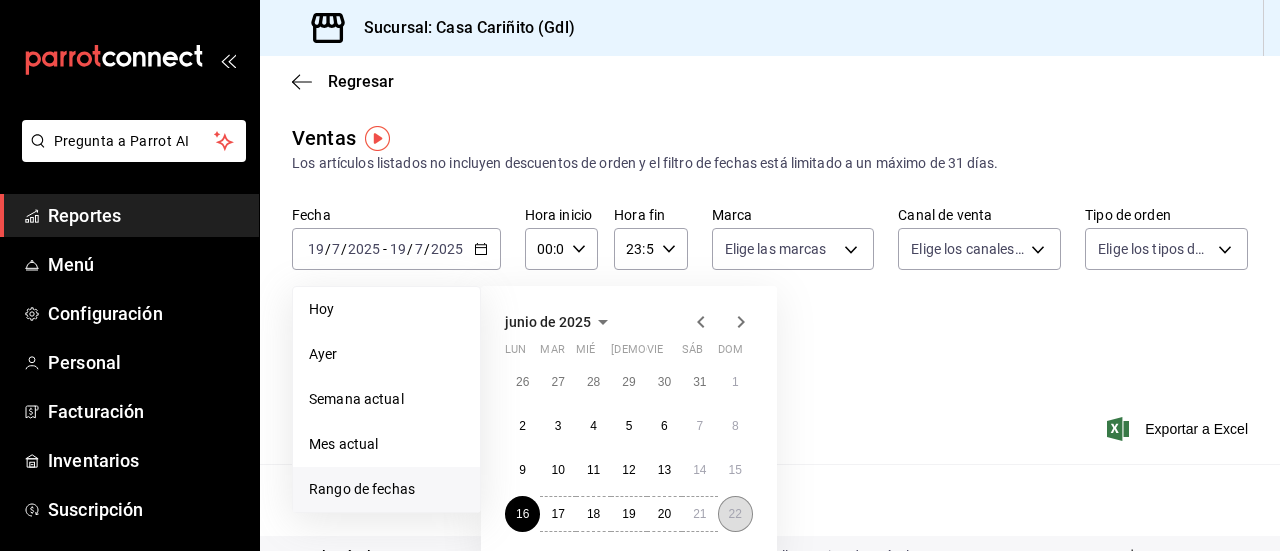 click on "22" at bounding box center [735, 514] 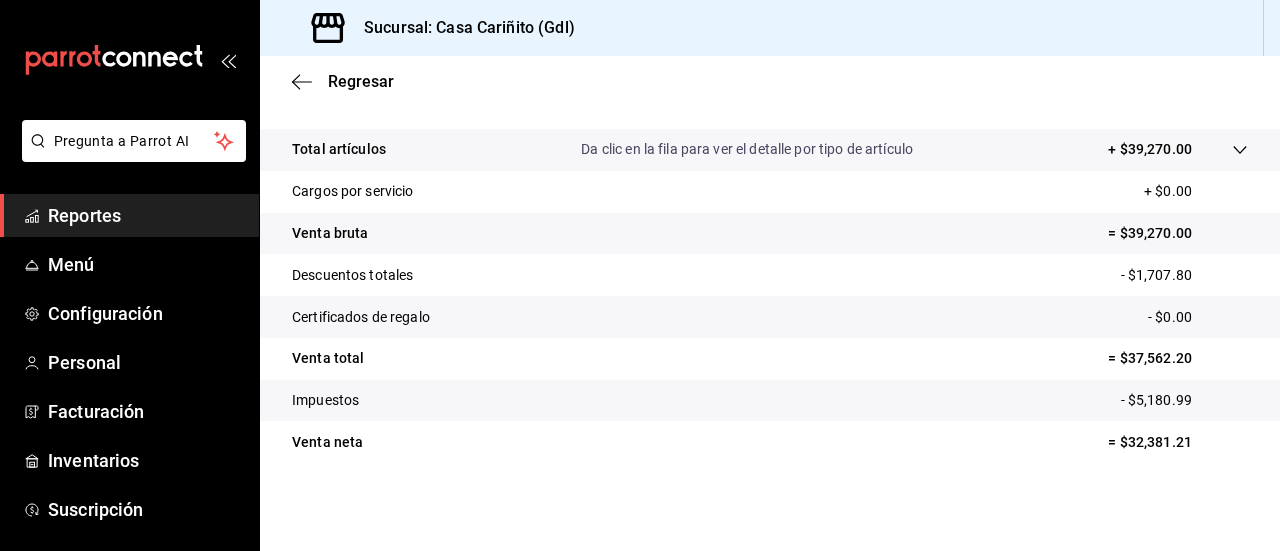 scroll, scrollTop: 0, scrollLeft: 0, axis: both 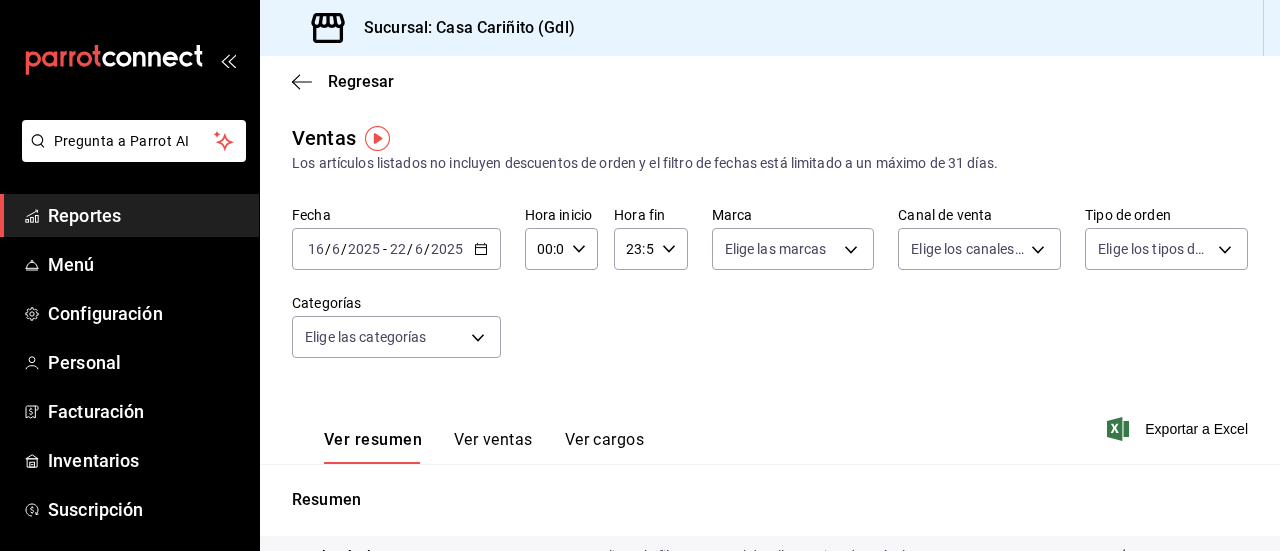 click on "2025-06-16 16 / 6 / 2025 - 2025-06-22 22 / 6 / 2025" at bounding box center (396, 249) 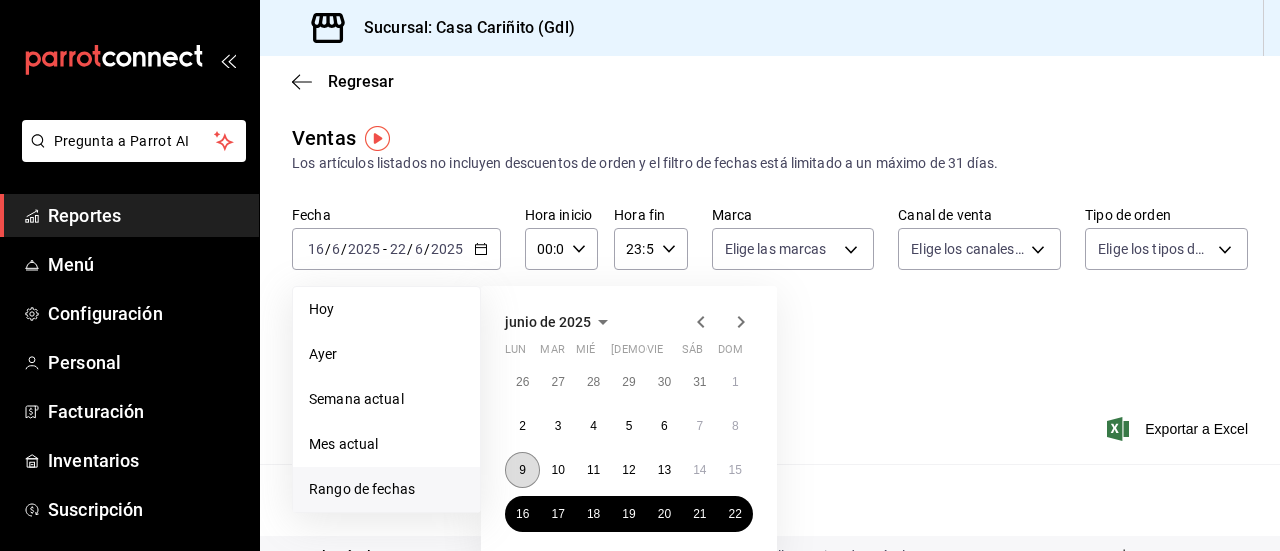 click on "9" at bounding box center (522, 470) 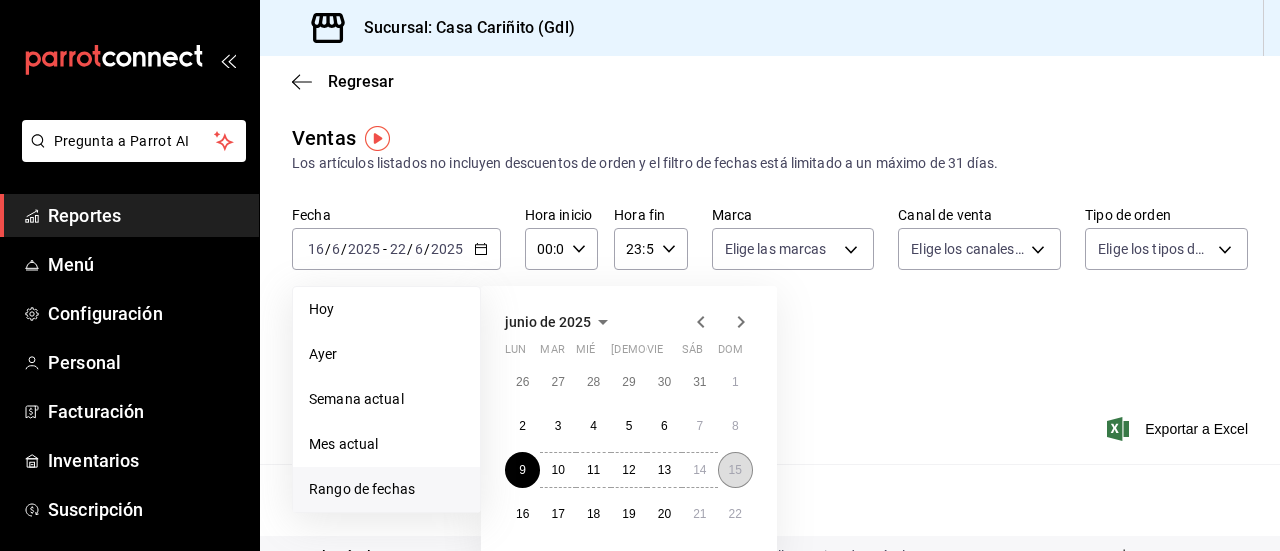 click on "15" at bounding box center (735, 470) 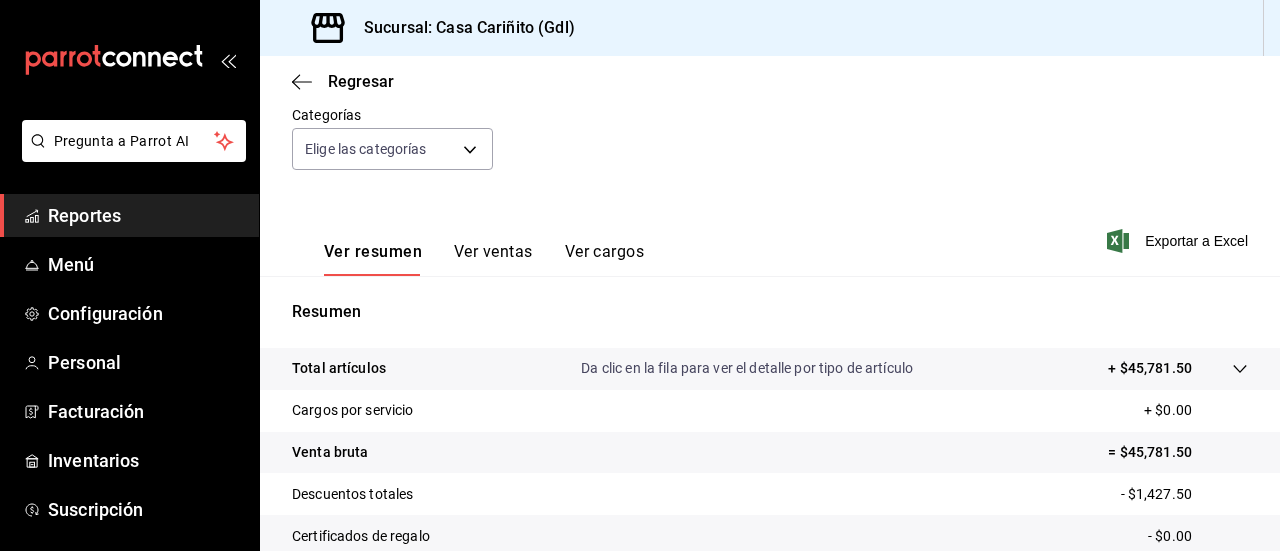 scroll, scrollTop: 0, scrollLeft: 0, axis: both 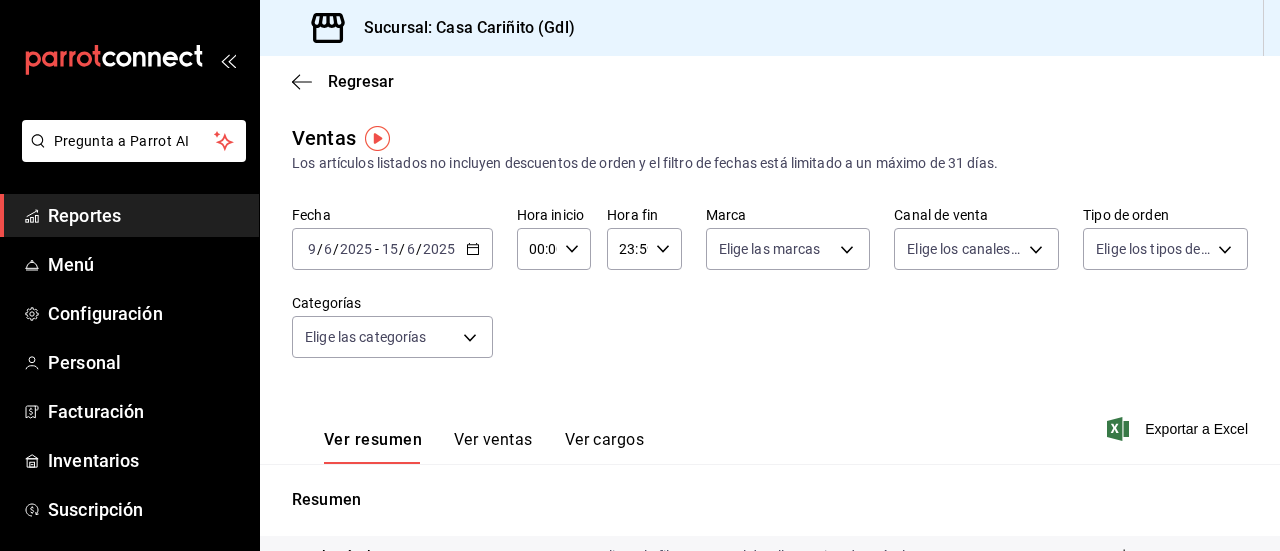 click 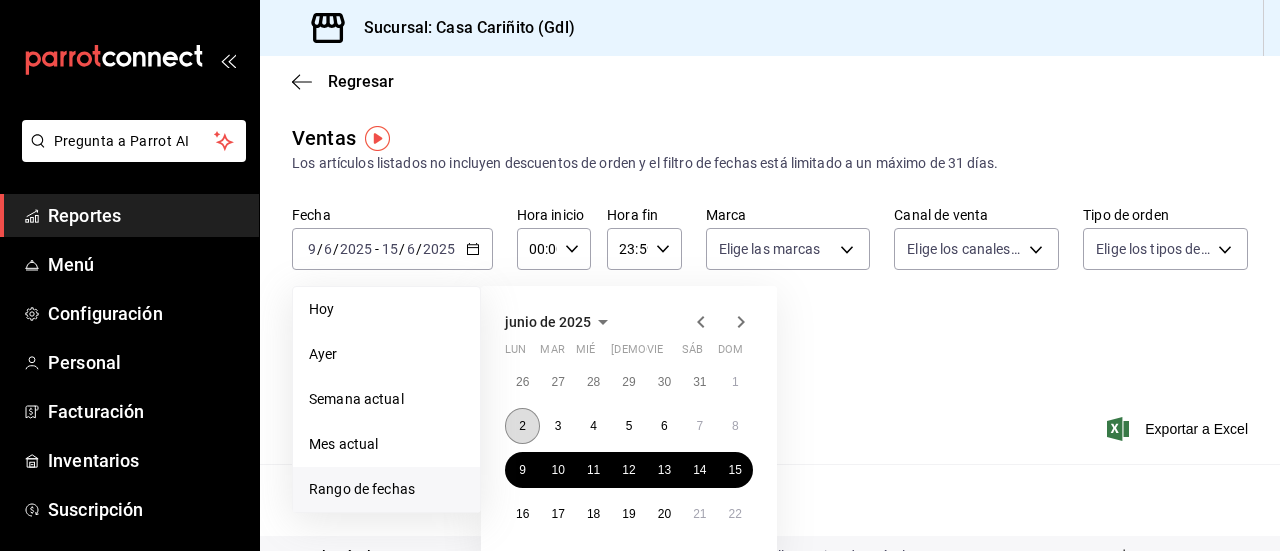 click on "2" at bounding box center [522, 426] 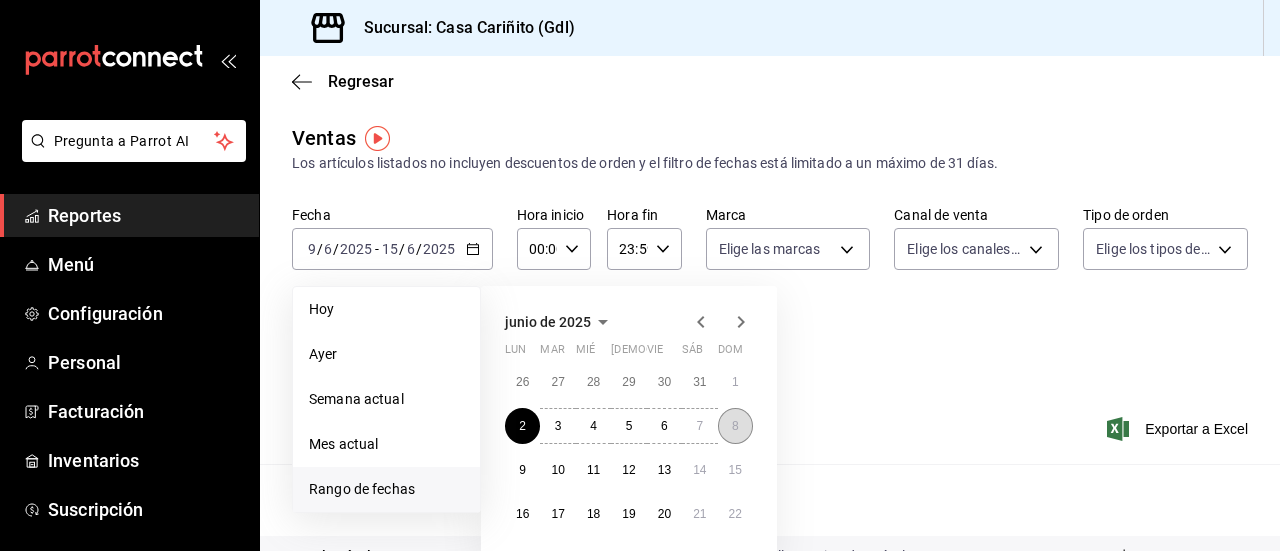 click on "8" at bounding box center (735, 426) 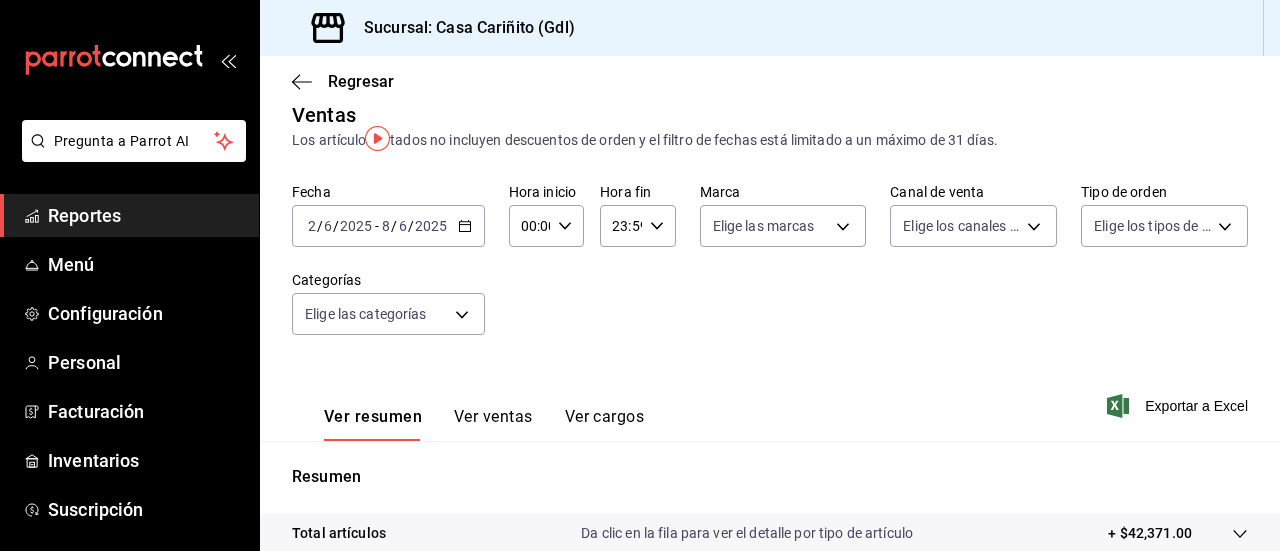 scroll, scrollTop: 0, scrollLeft: 0, axis: both 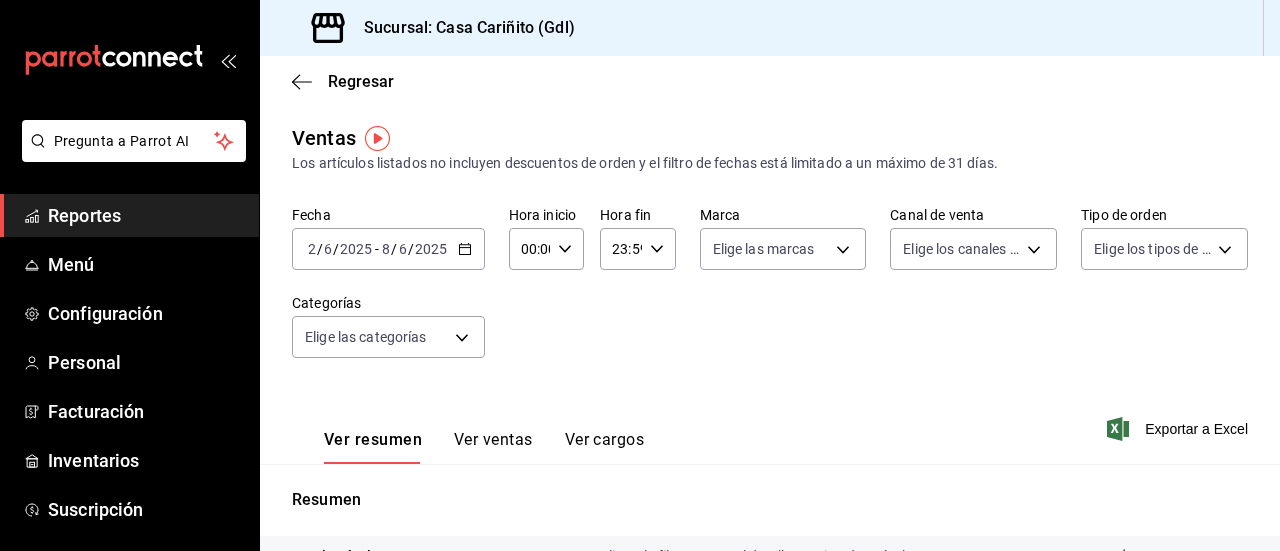 click 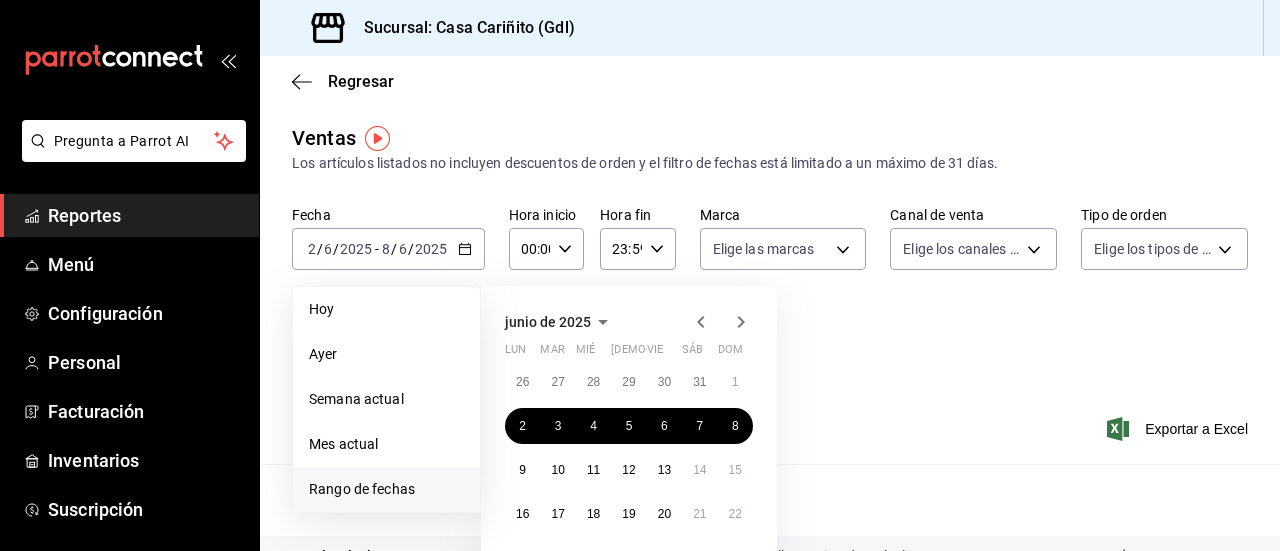 click 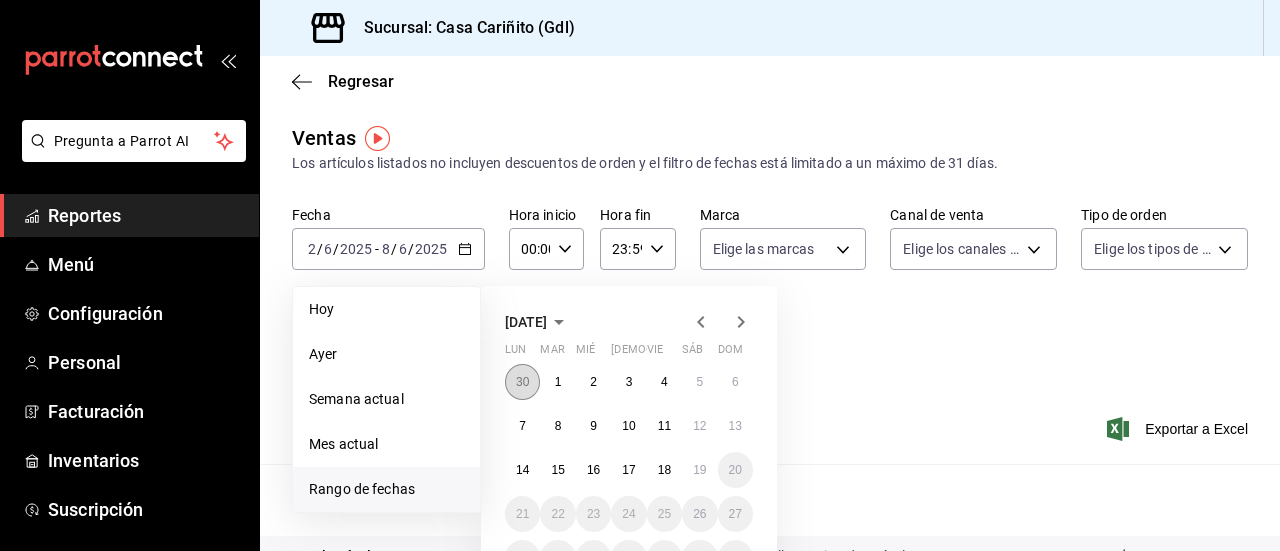 click on "30" at bounding box center (522, 382) 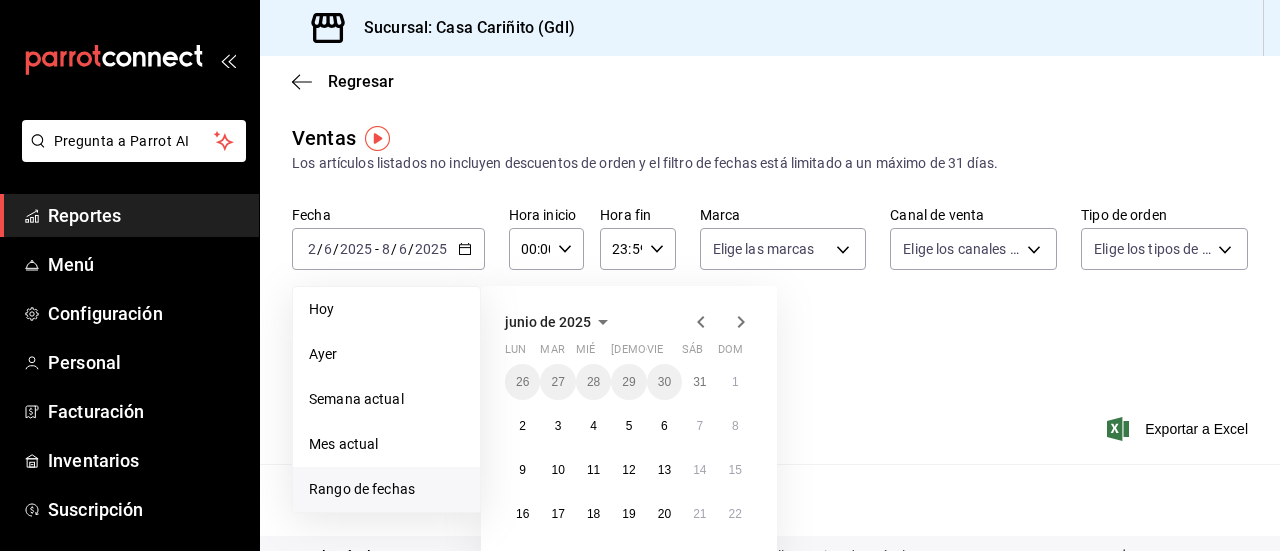 click 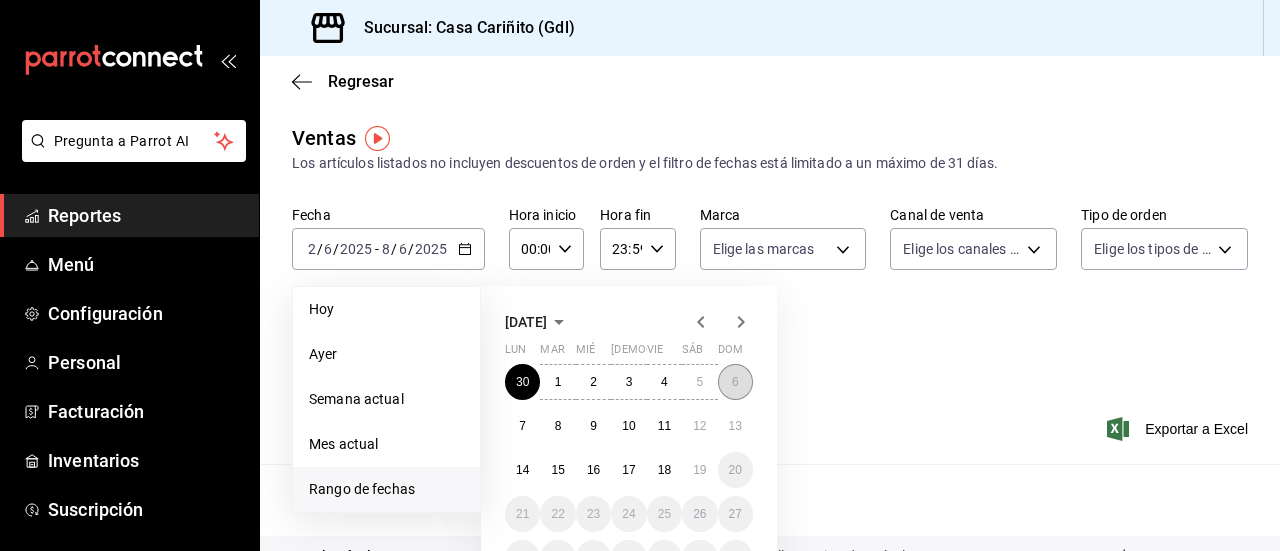 click on "6" at bounding box center [735, 382] 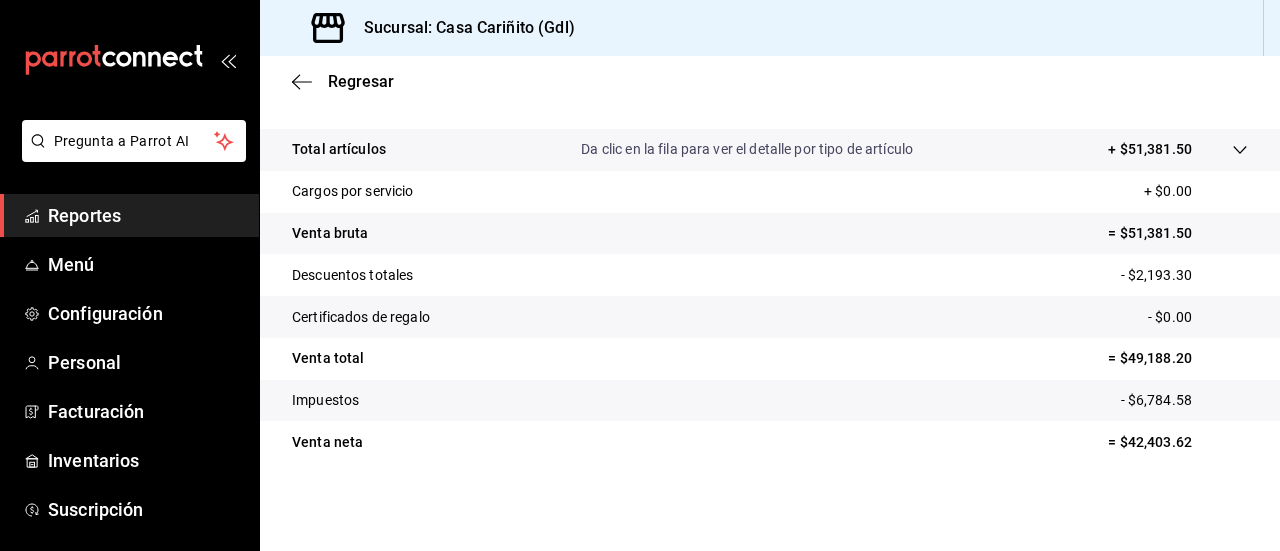 scroll, scrollTop: 0, scrollLeft: 0, axis: both 